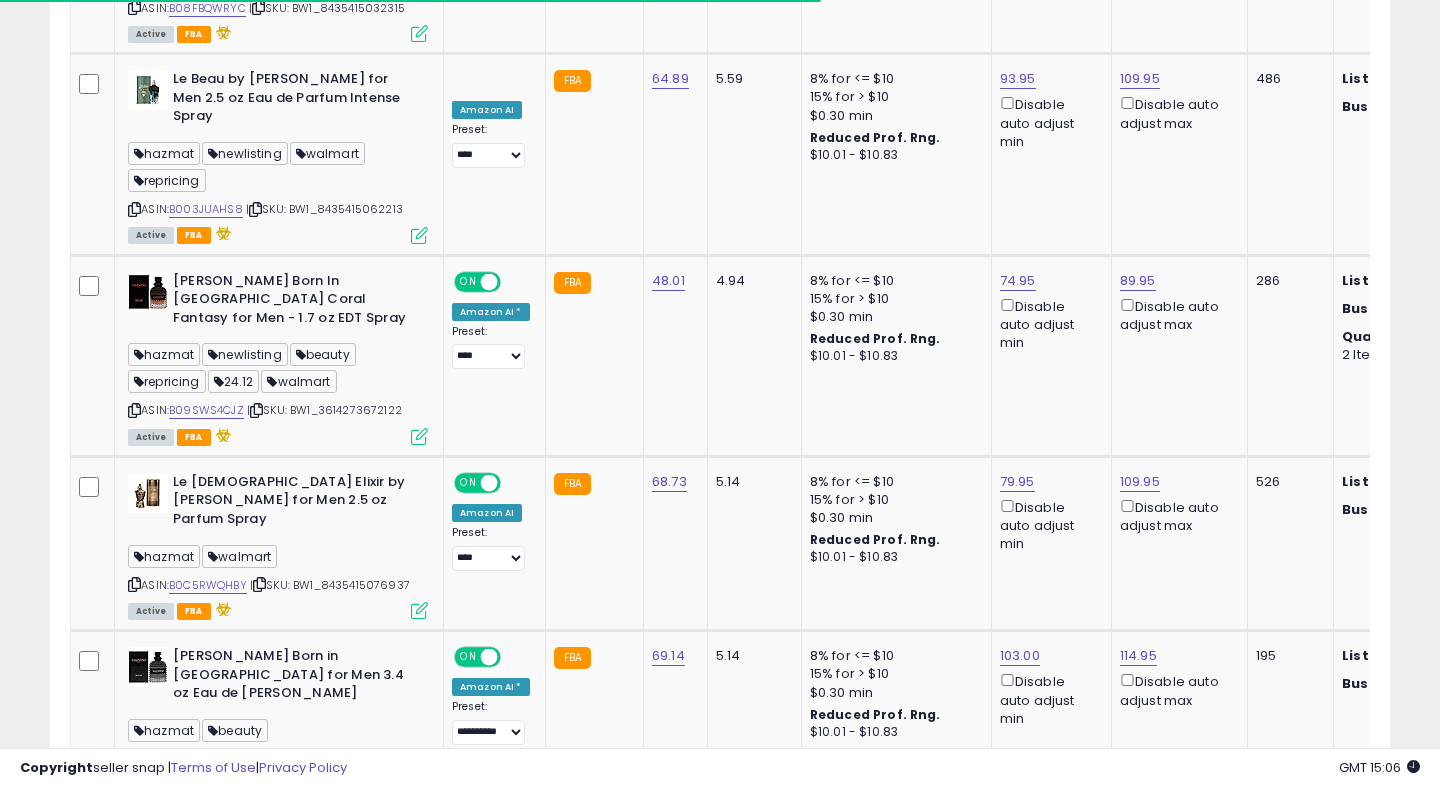 scroll, scrollTop: 1338, scrollLeft: 0, axis: vertical 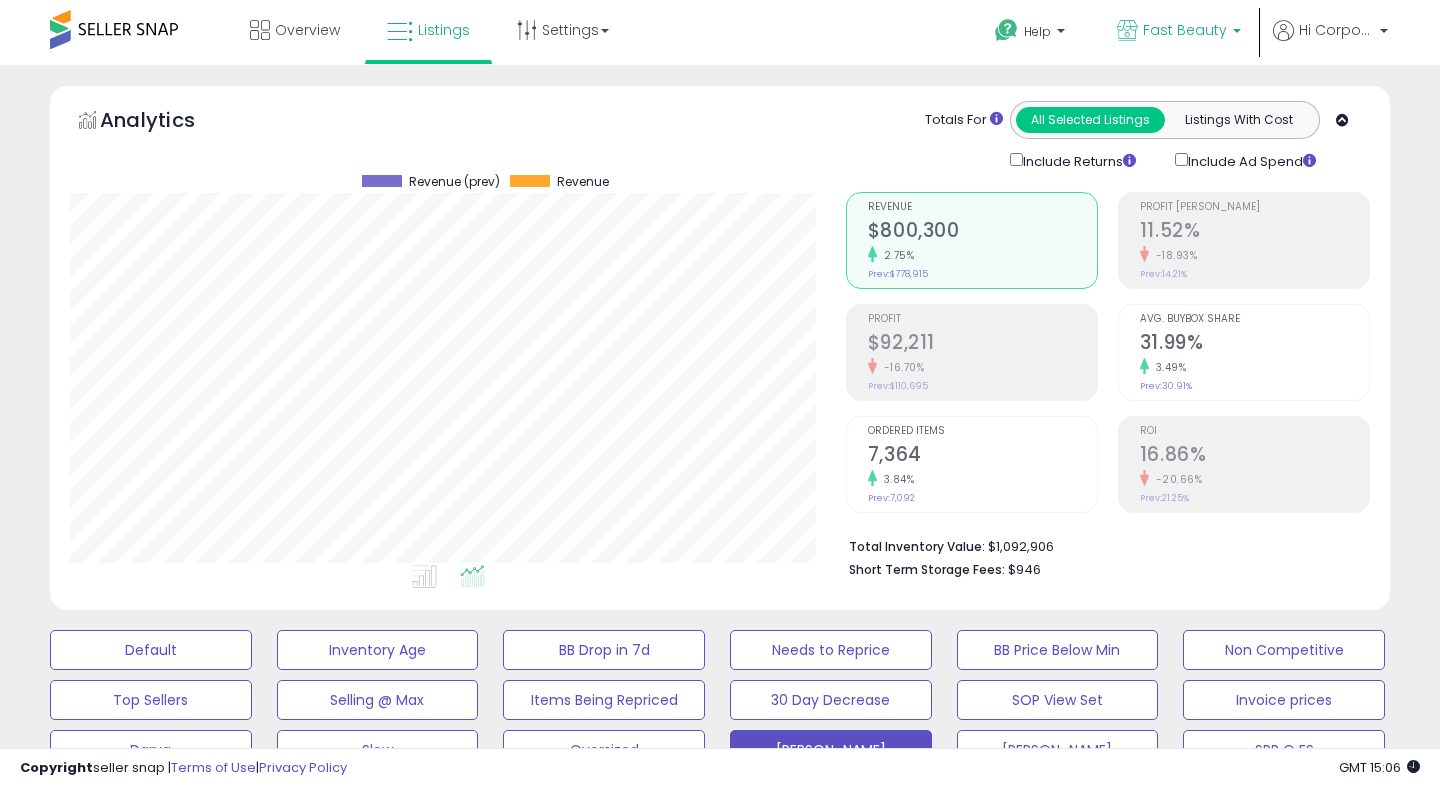 click on "Fast Beauty" at bounding box center [1185, 30] 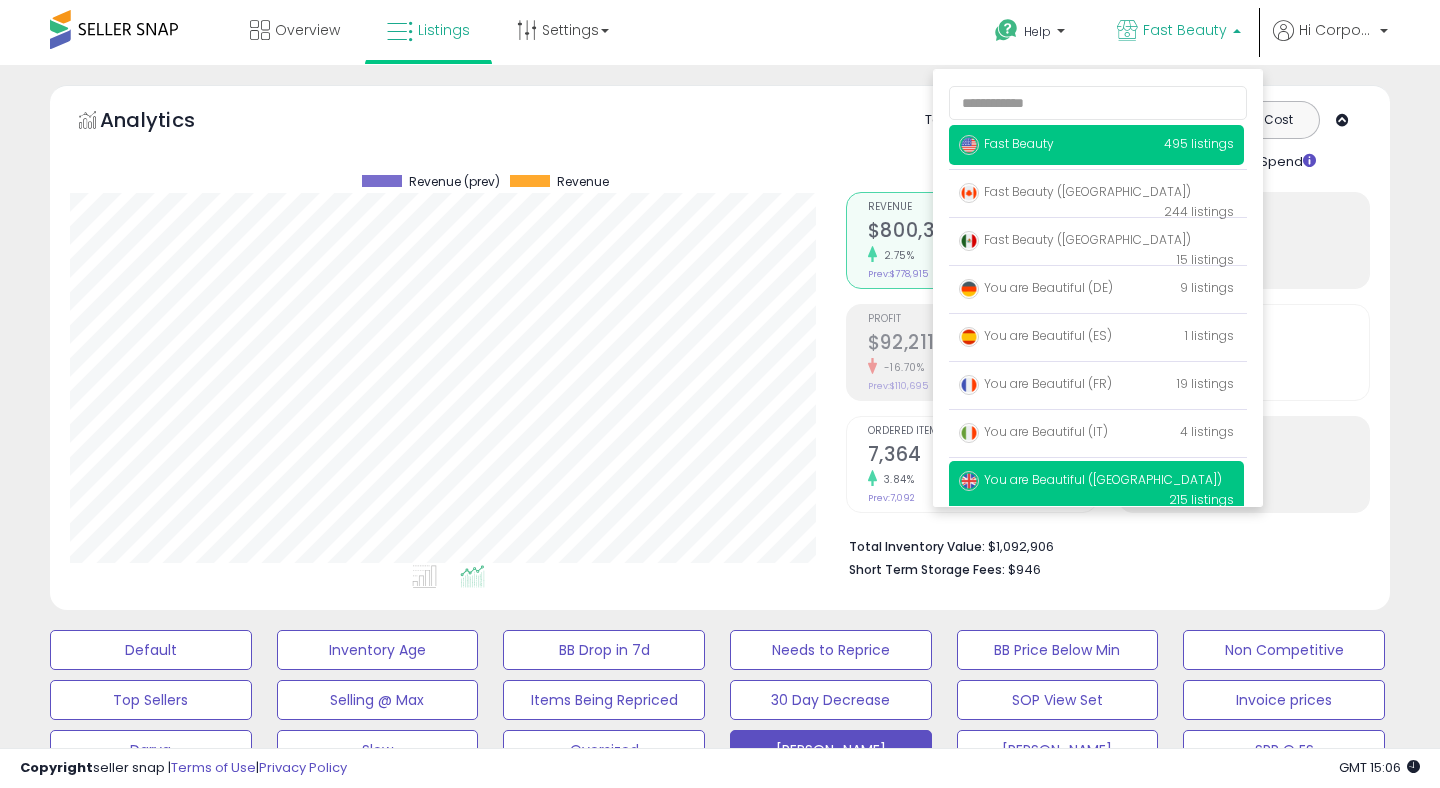 click on "You are Beautiful ([GEOGRAPHIC_DATA])" at bounding box center (1090, 479) 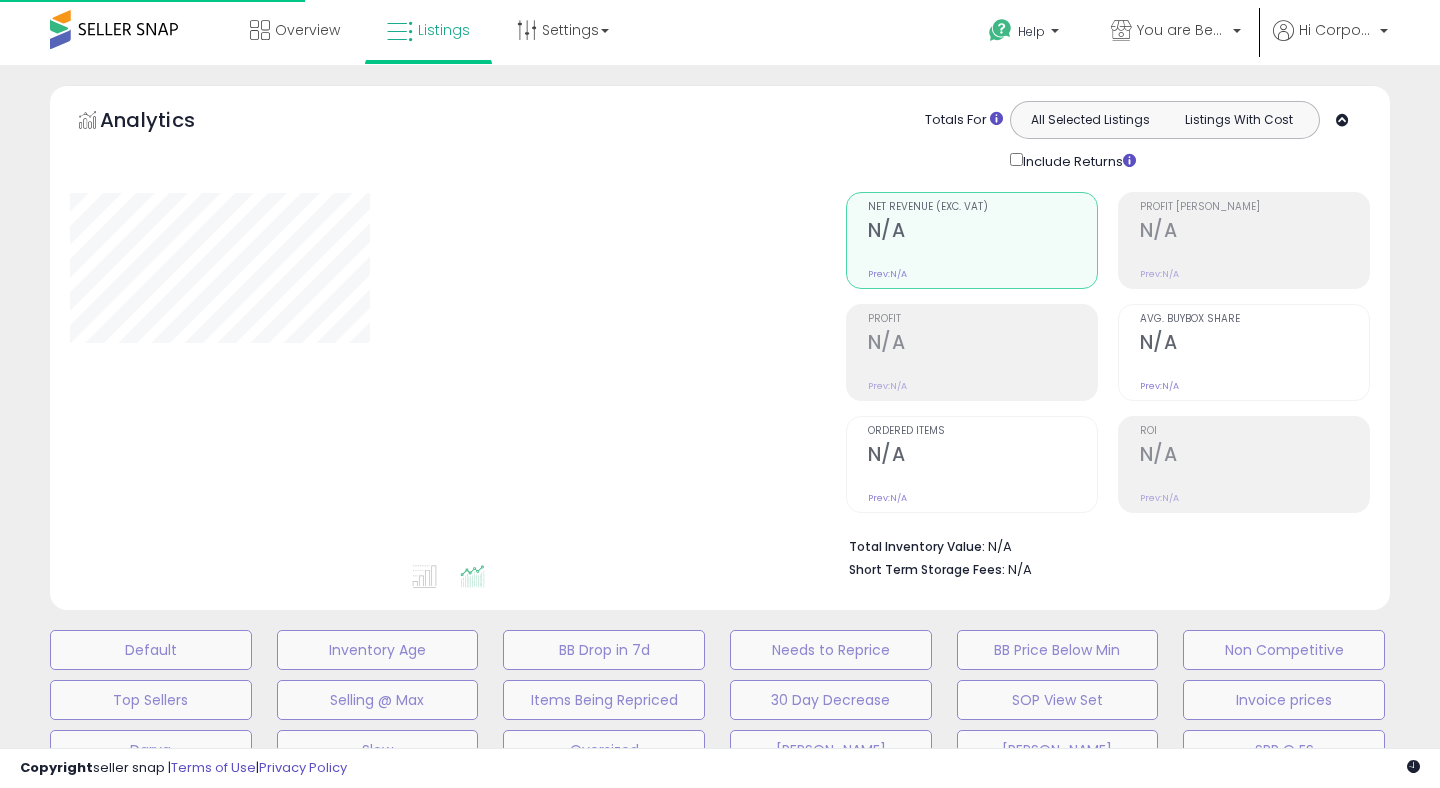 scroll, scrollTop: 0, scrollLeft: 0, axis: both 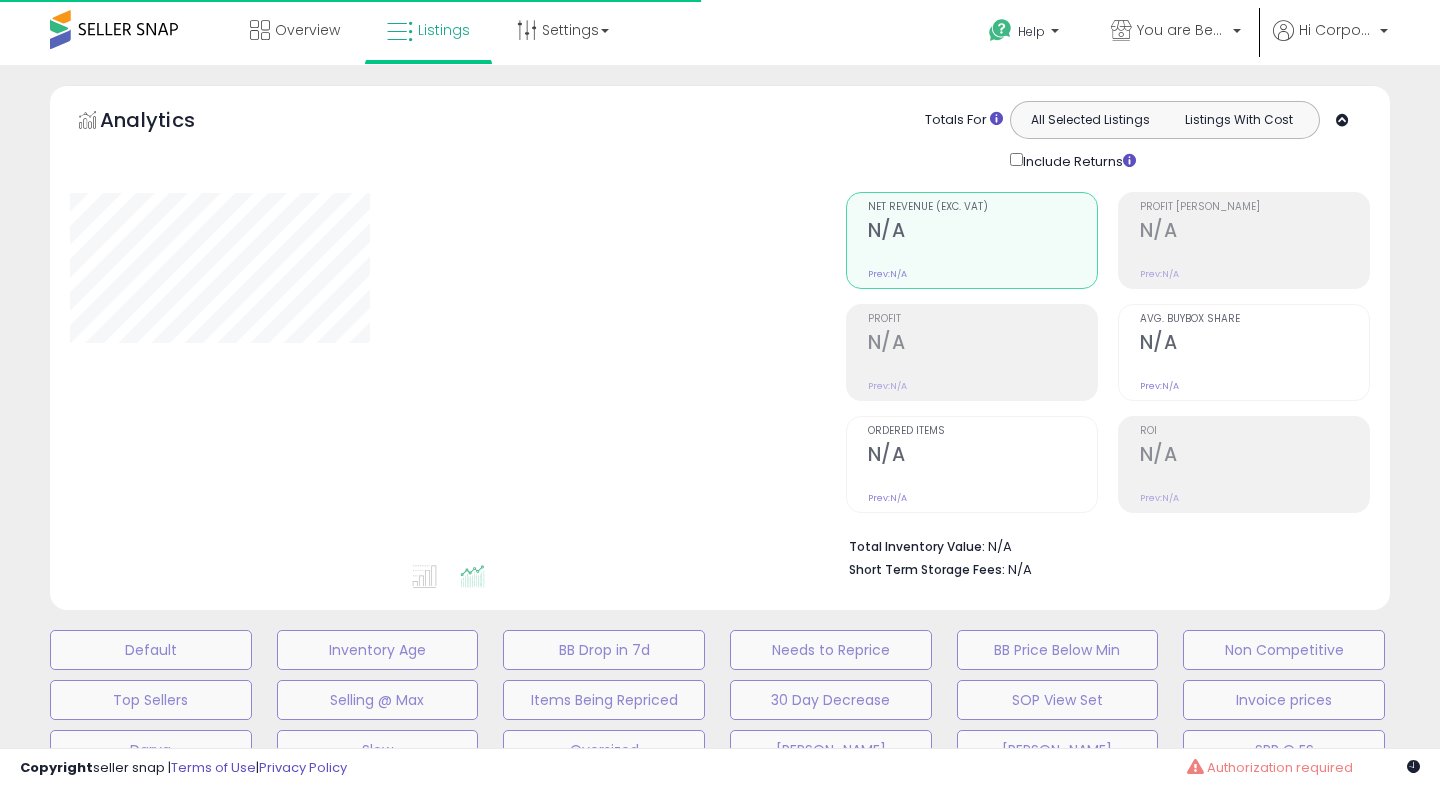 type on "**********" 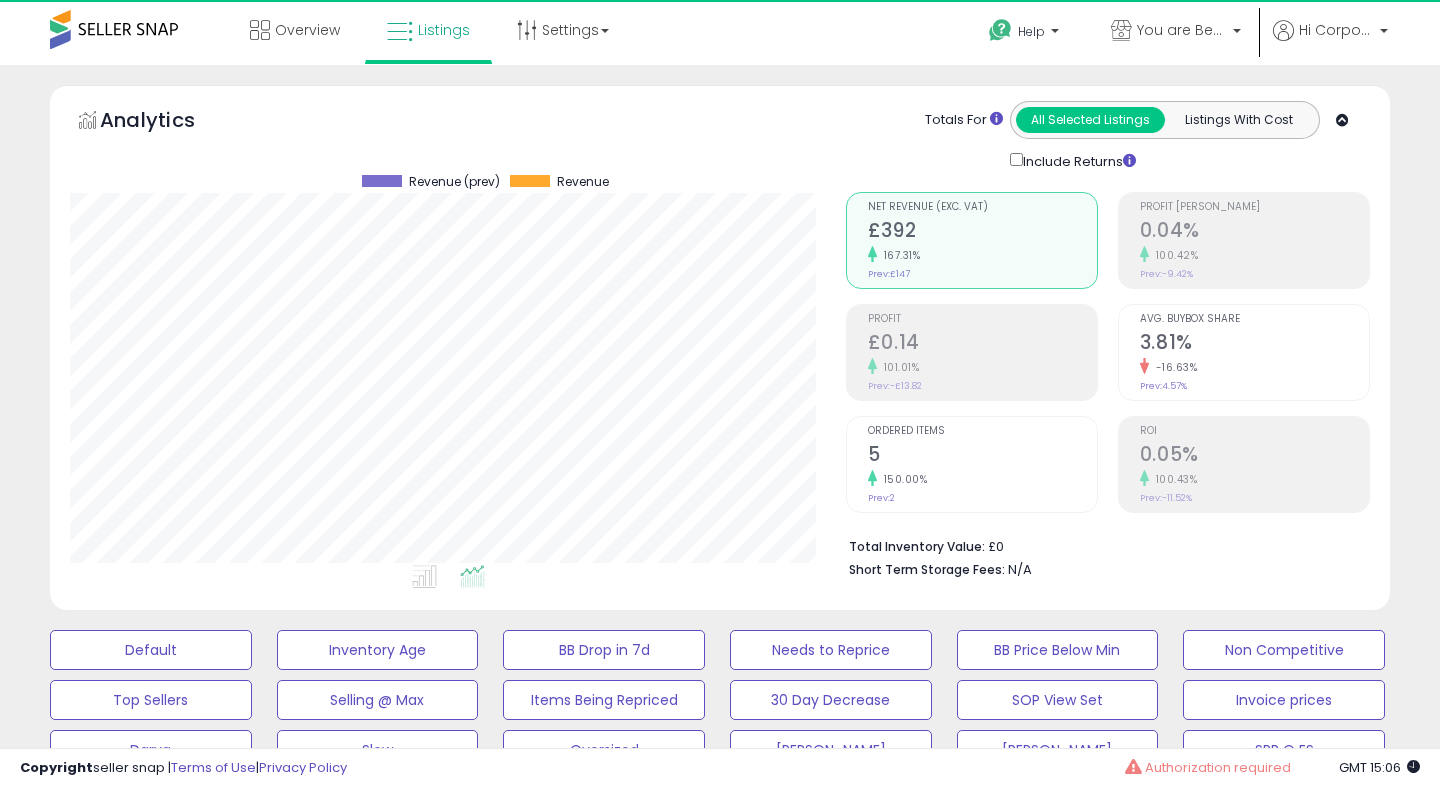 scroll, scrollTop: 999590, scrollLeft: 999224, axis: both 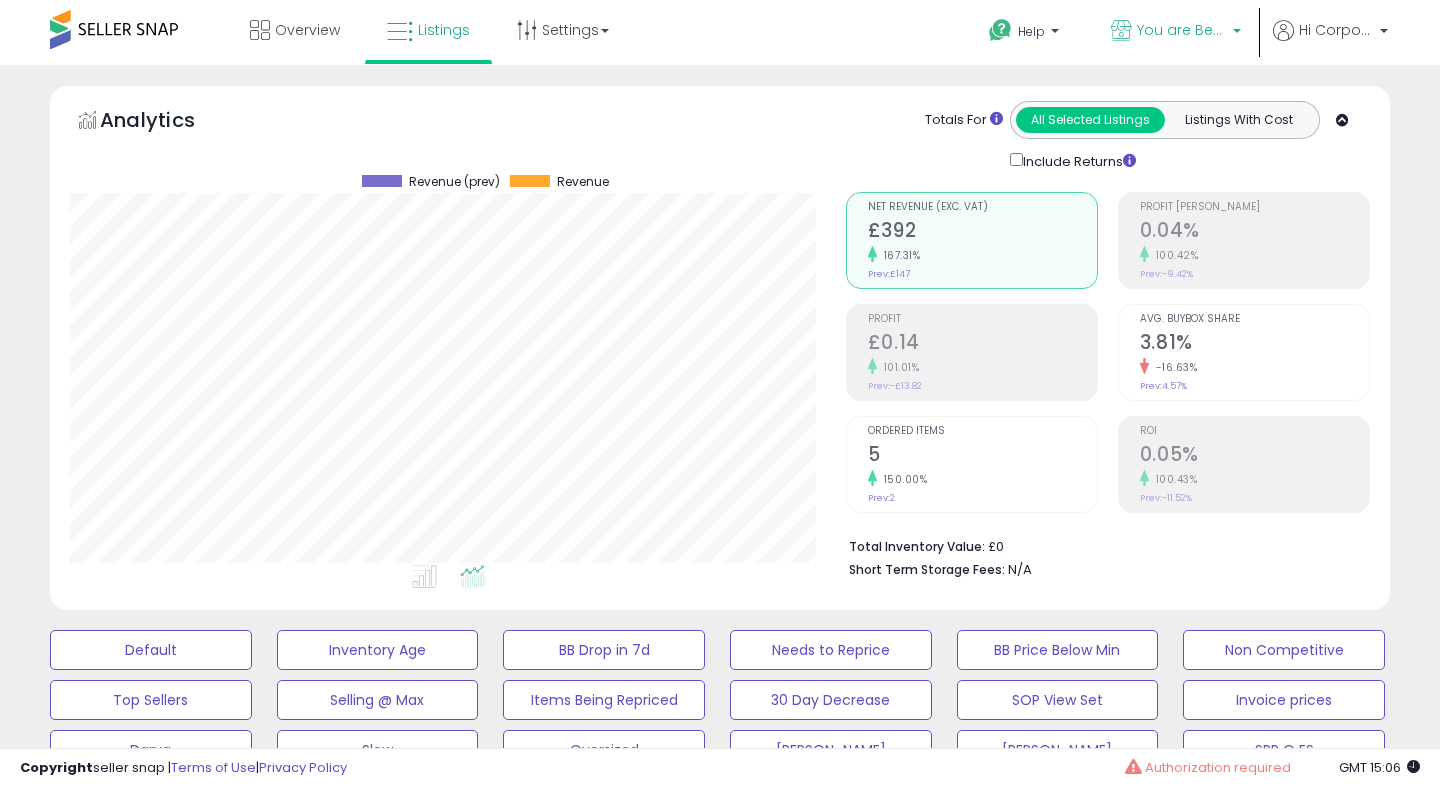 click on "You are Beautiful ([GEOGRAPHIC_DATA])" at bounding box center [1182, 30] 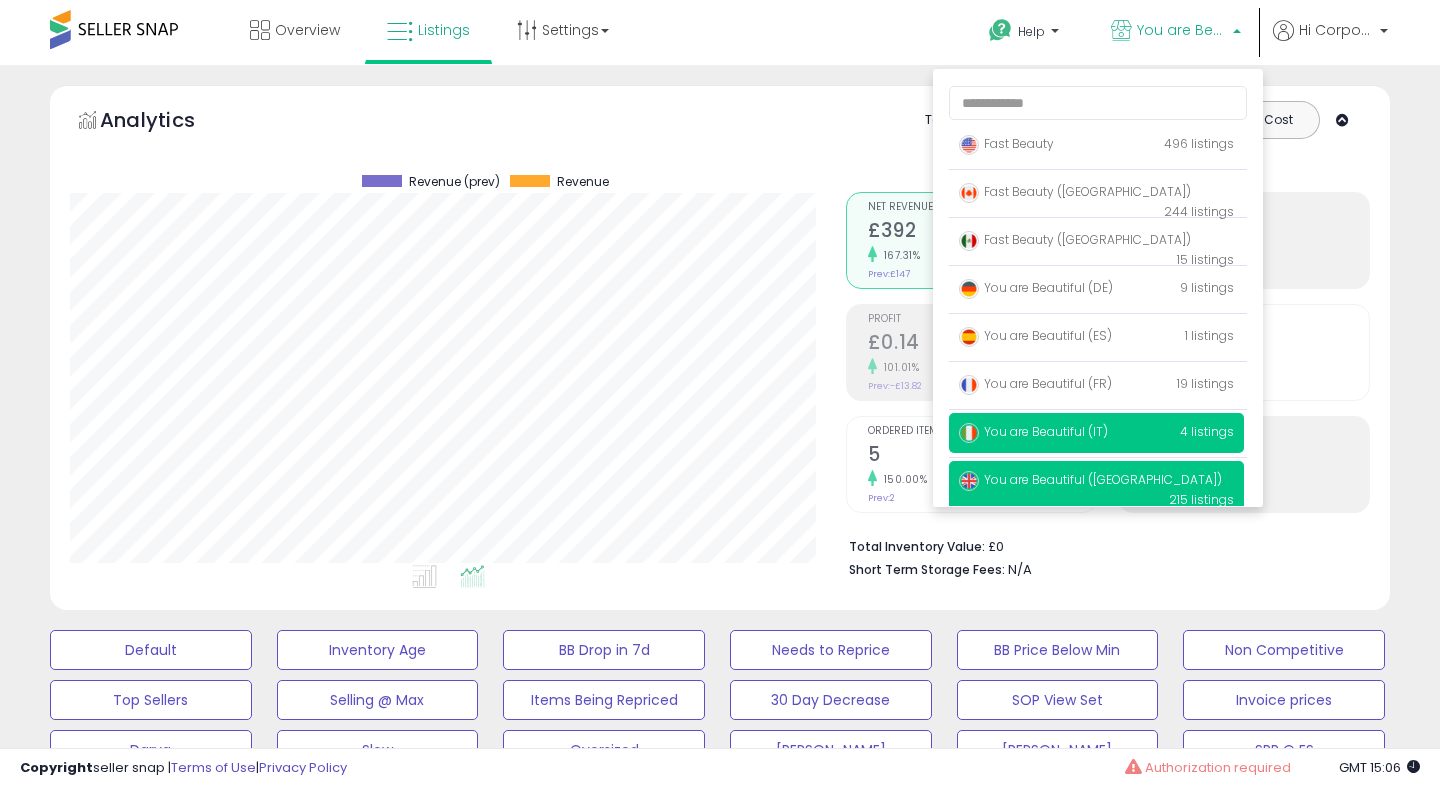click on "You are Beautiful (IT)" at bounding box center (1033, 431) 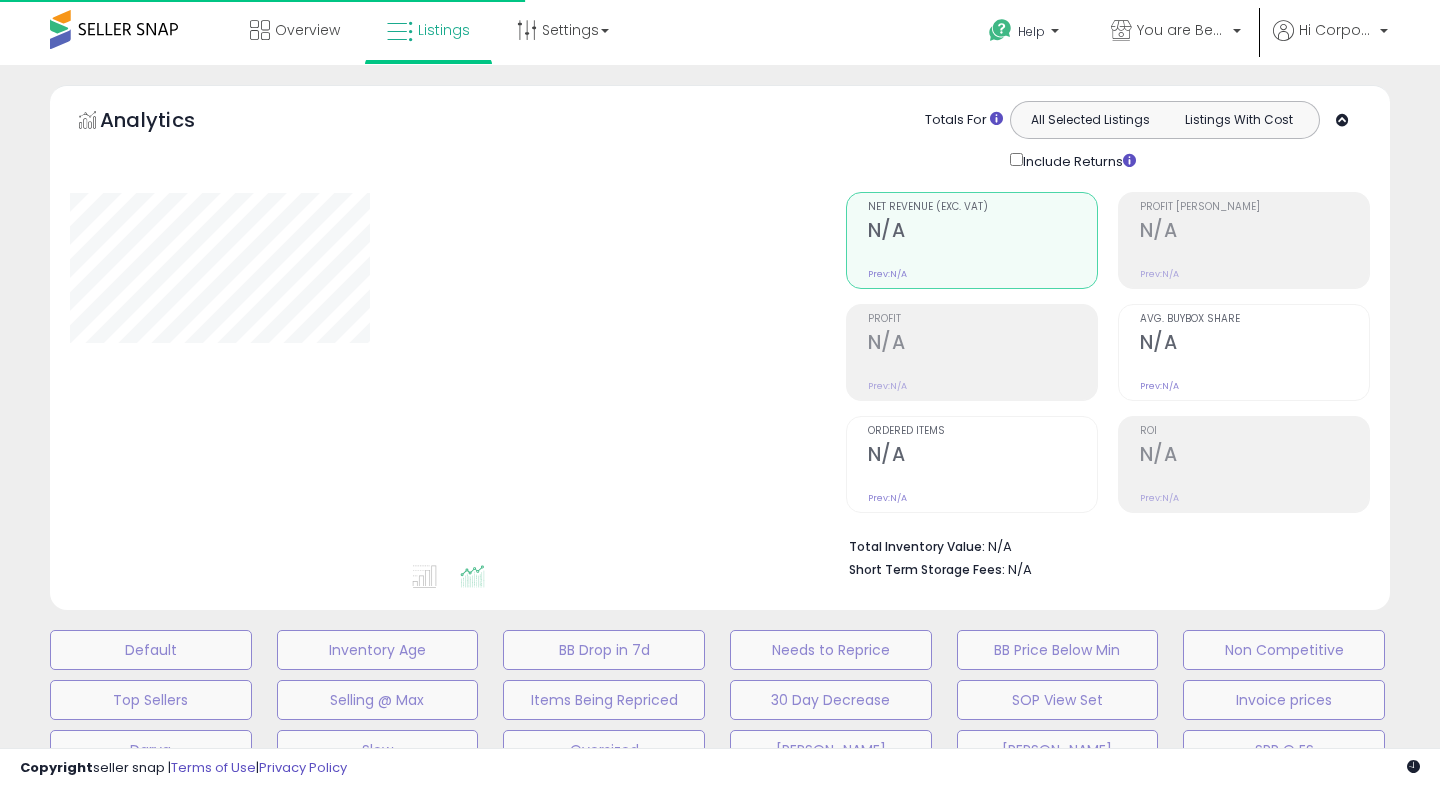 scroll, scrollTop: 0, scrollLeft: 0, axis: both 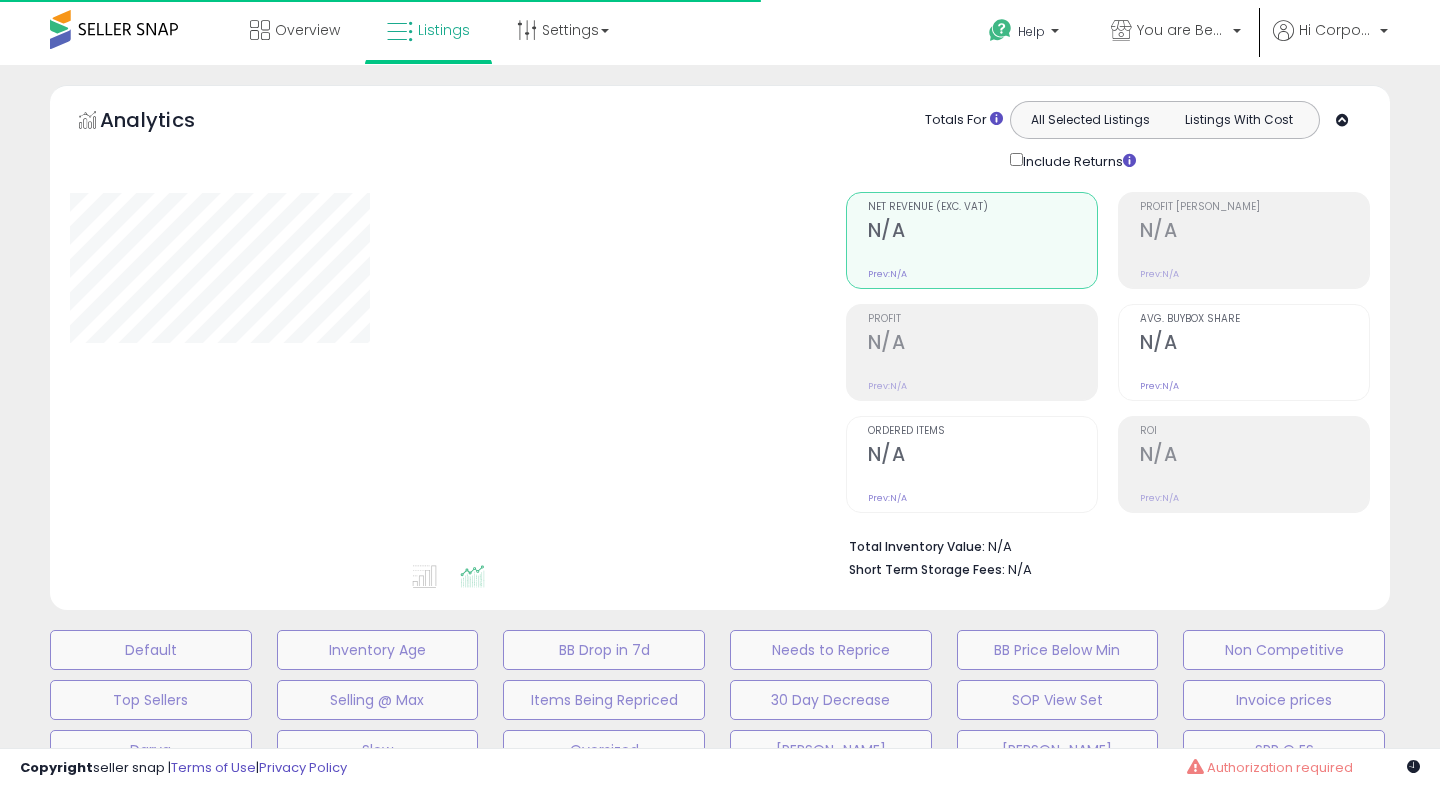 type on "**********" 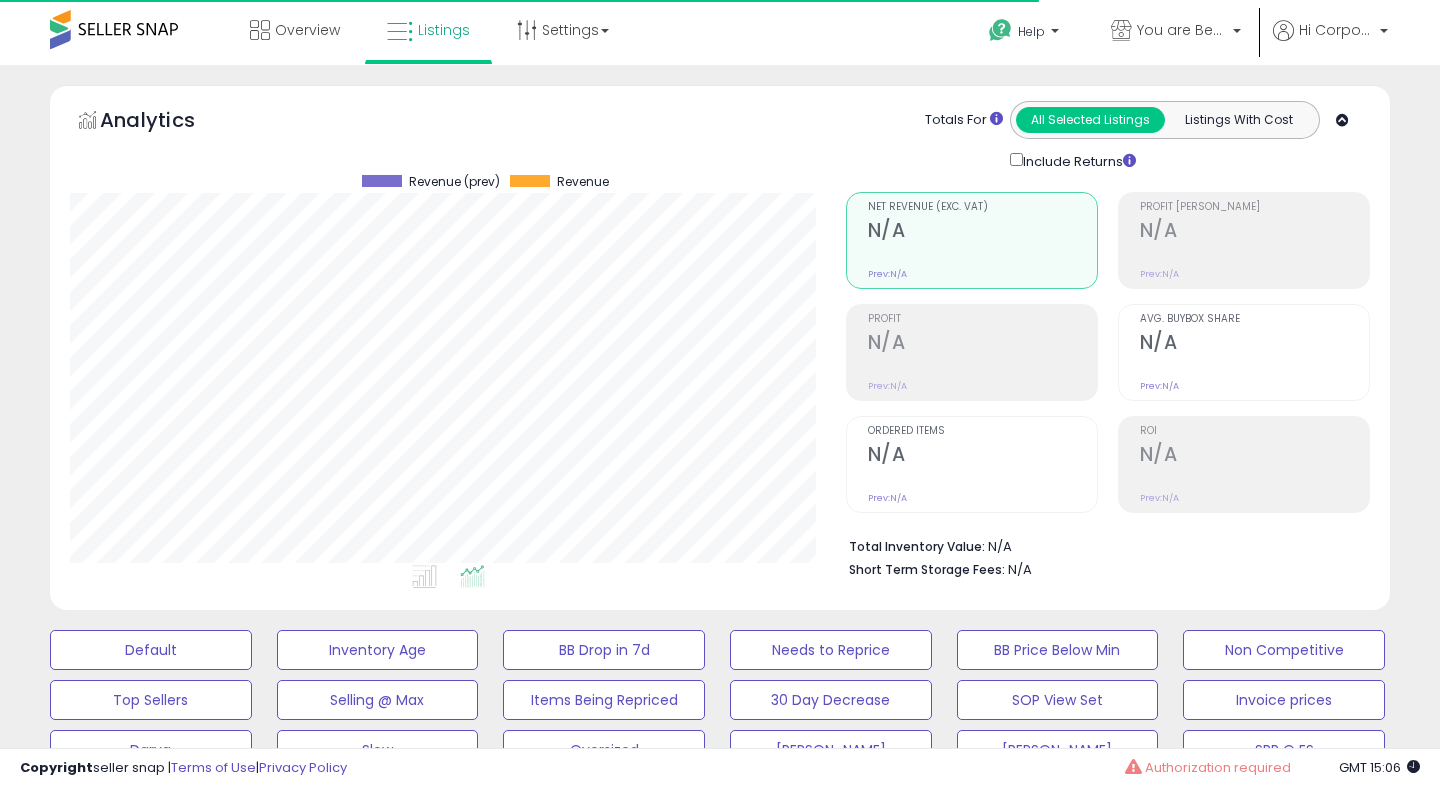scroll, scrollTop: 999590, scrollLeft: 999224, axis: both 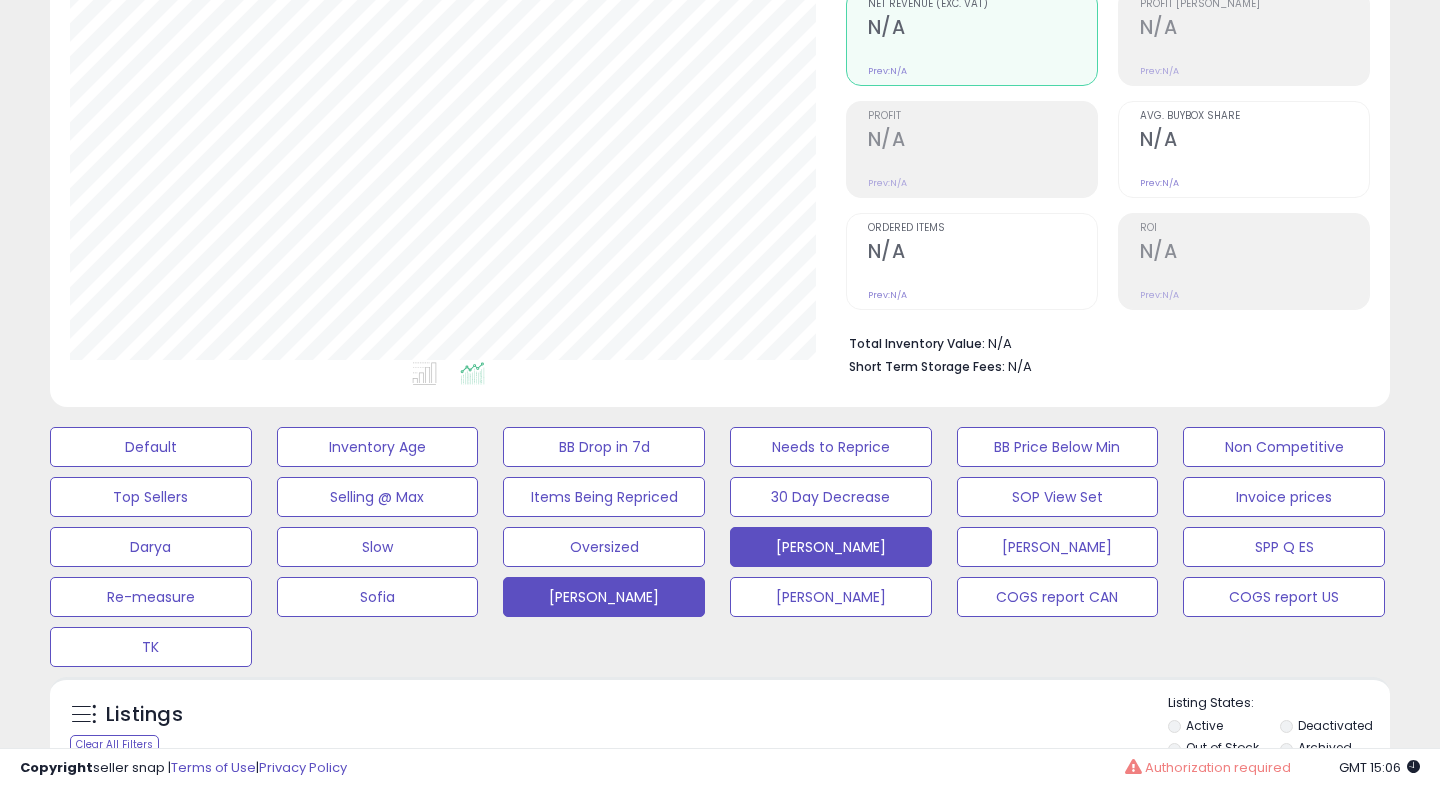 click on "[PERSON_NAME]" at bounding box center [151, 447] 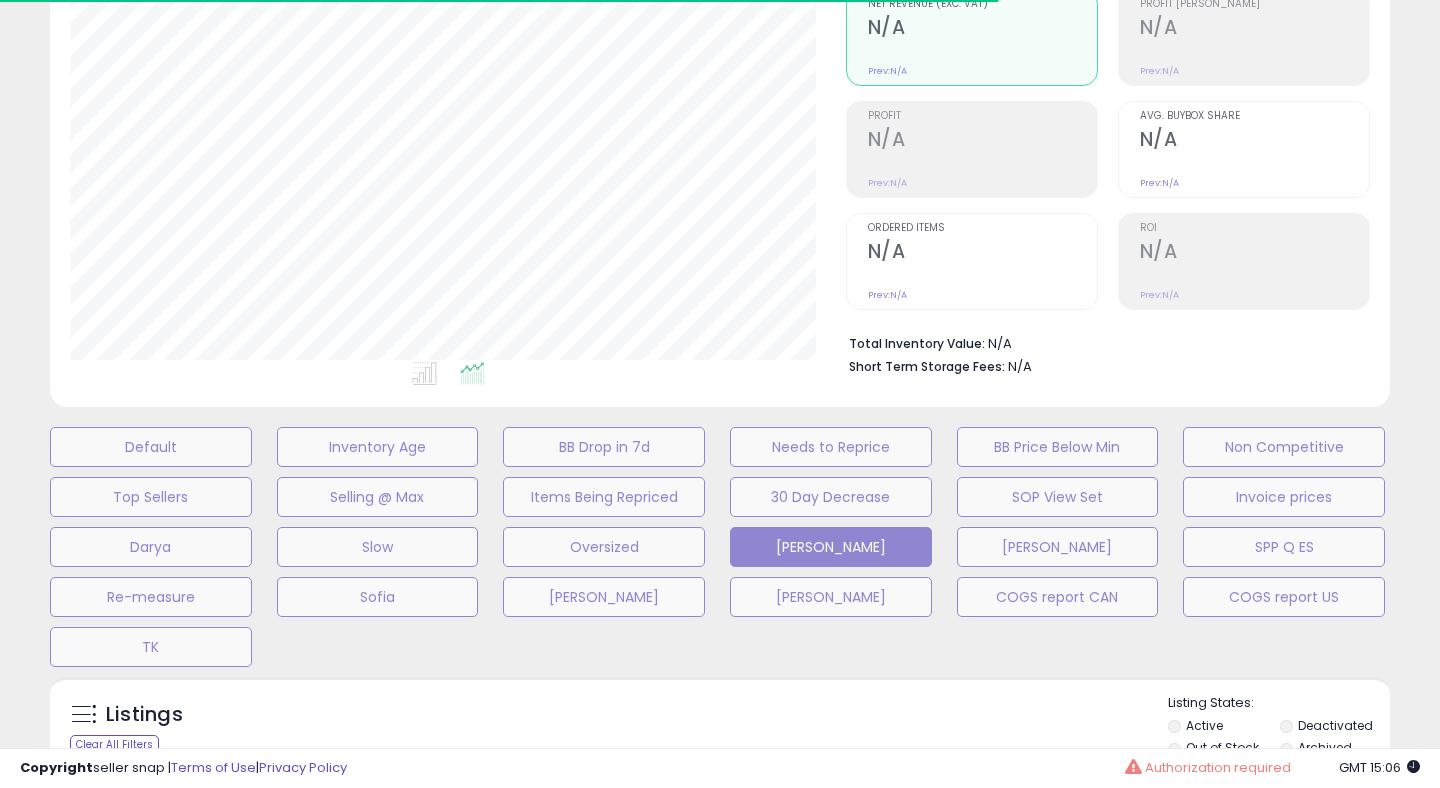 type 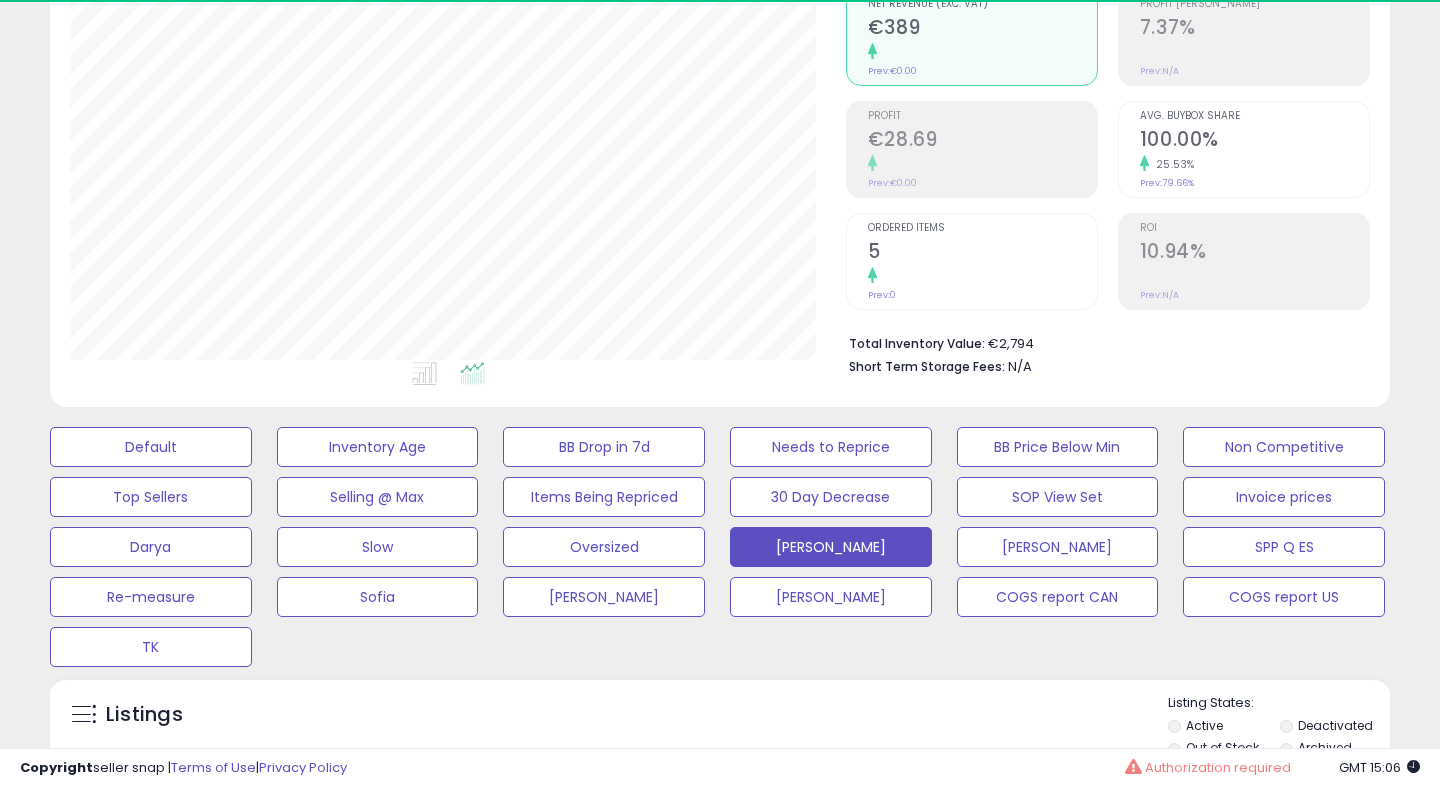 scroll, scrollTop: 999590, scrollLeft: 999224, axis: both 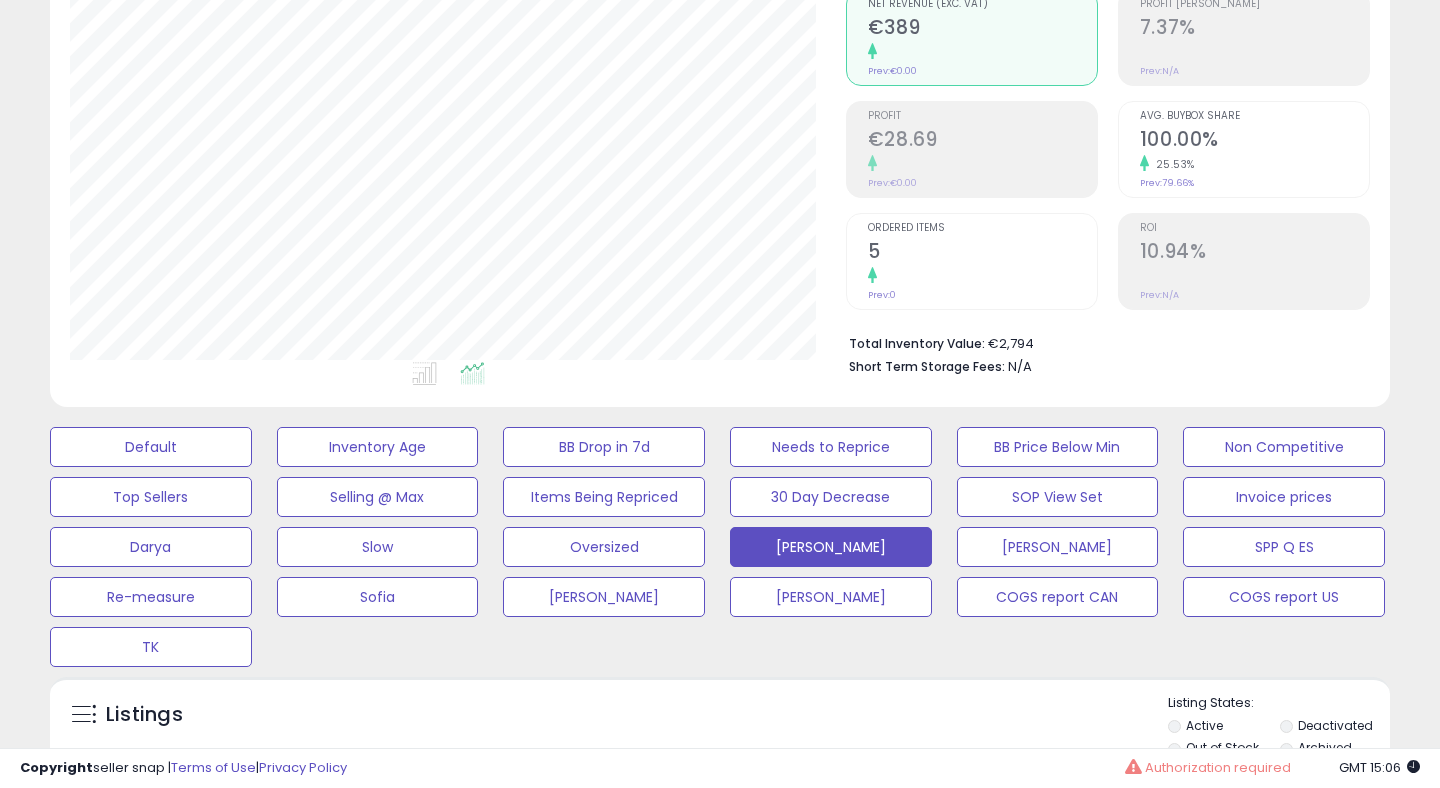 click at bounding box center (1254, 276) 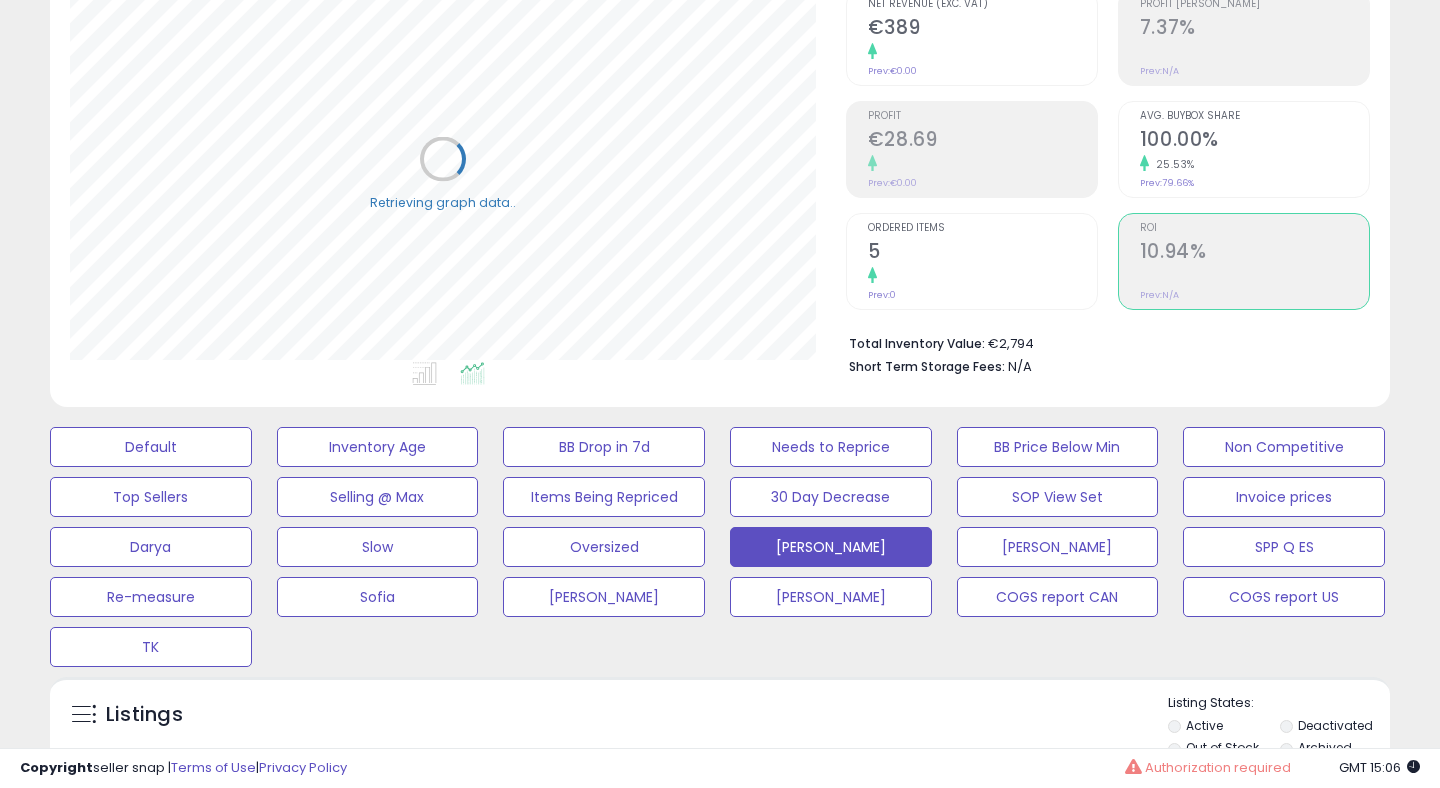 scroll, scrollTop: 999590, scrollLeft: 999224, axis: both 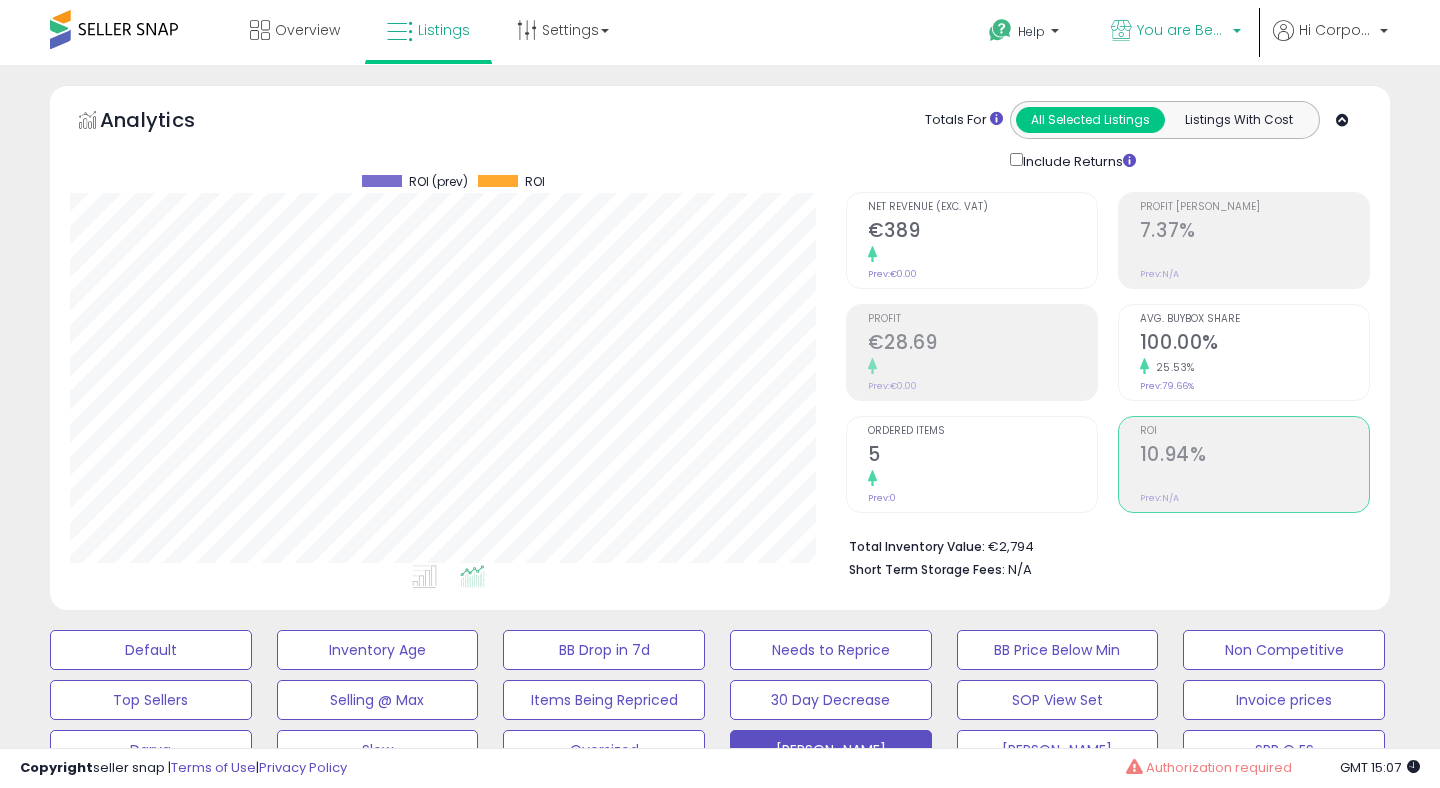 click on "You are Beautiful (IT)" at bounding box center (1182, 30) 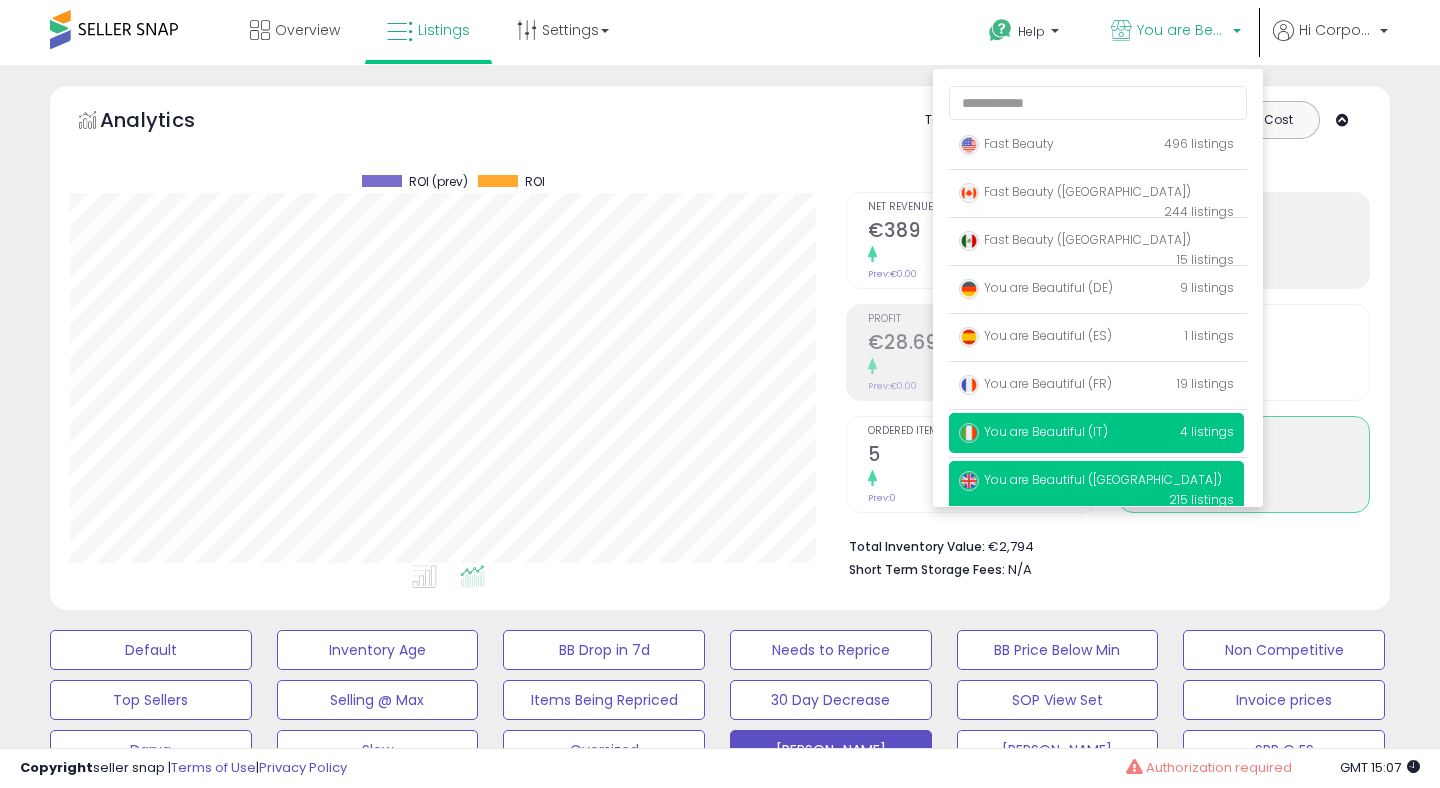 click on "You are Beautiful ([GEOGRAPHIC_DATA])" at bounding box center [1090, 479] 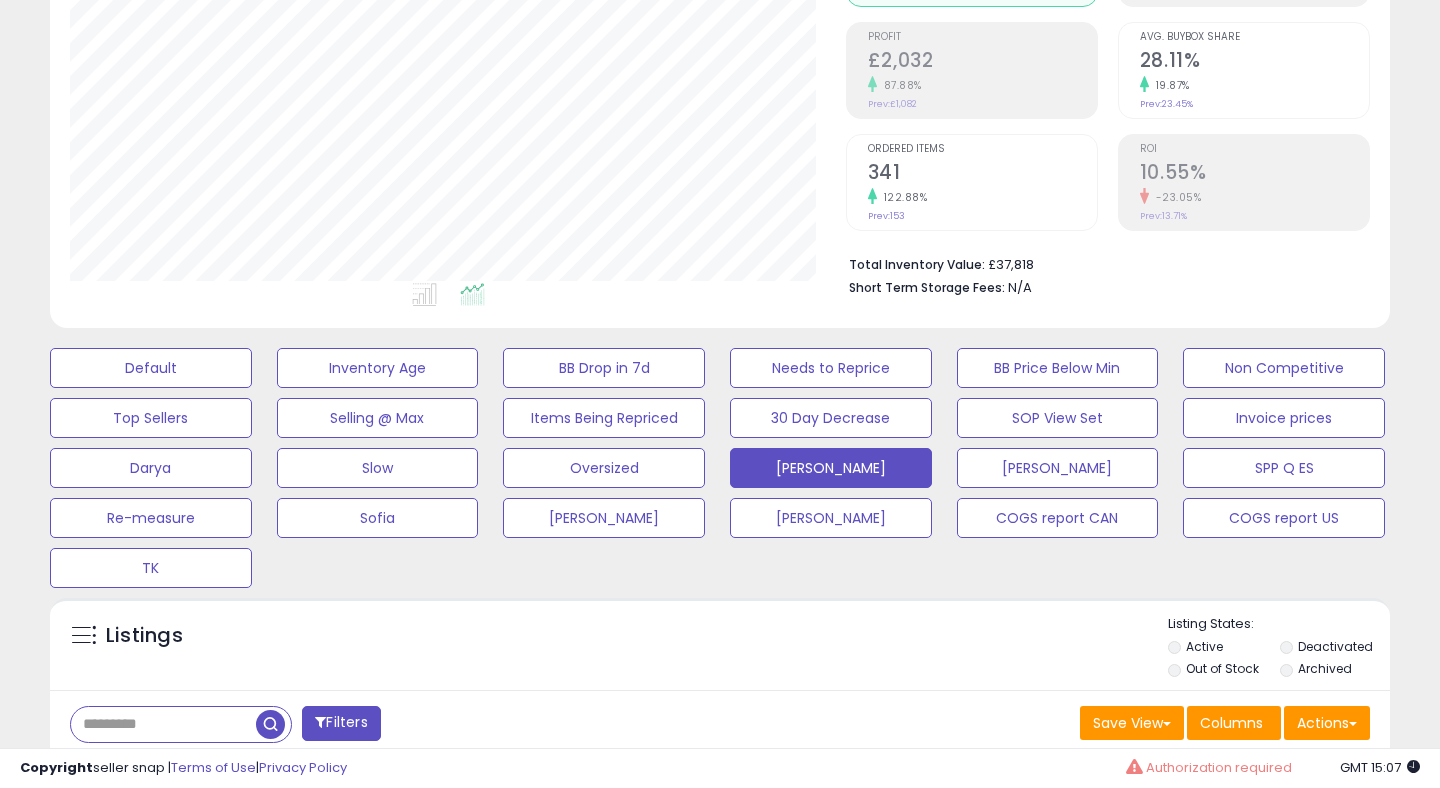 scroll, scrollTop: 375, scrollLeft: 0, axis: vertical 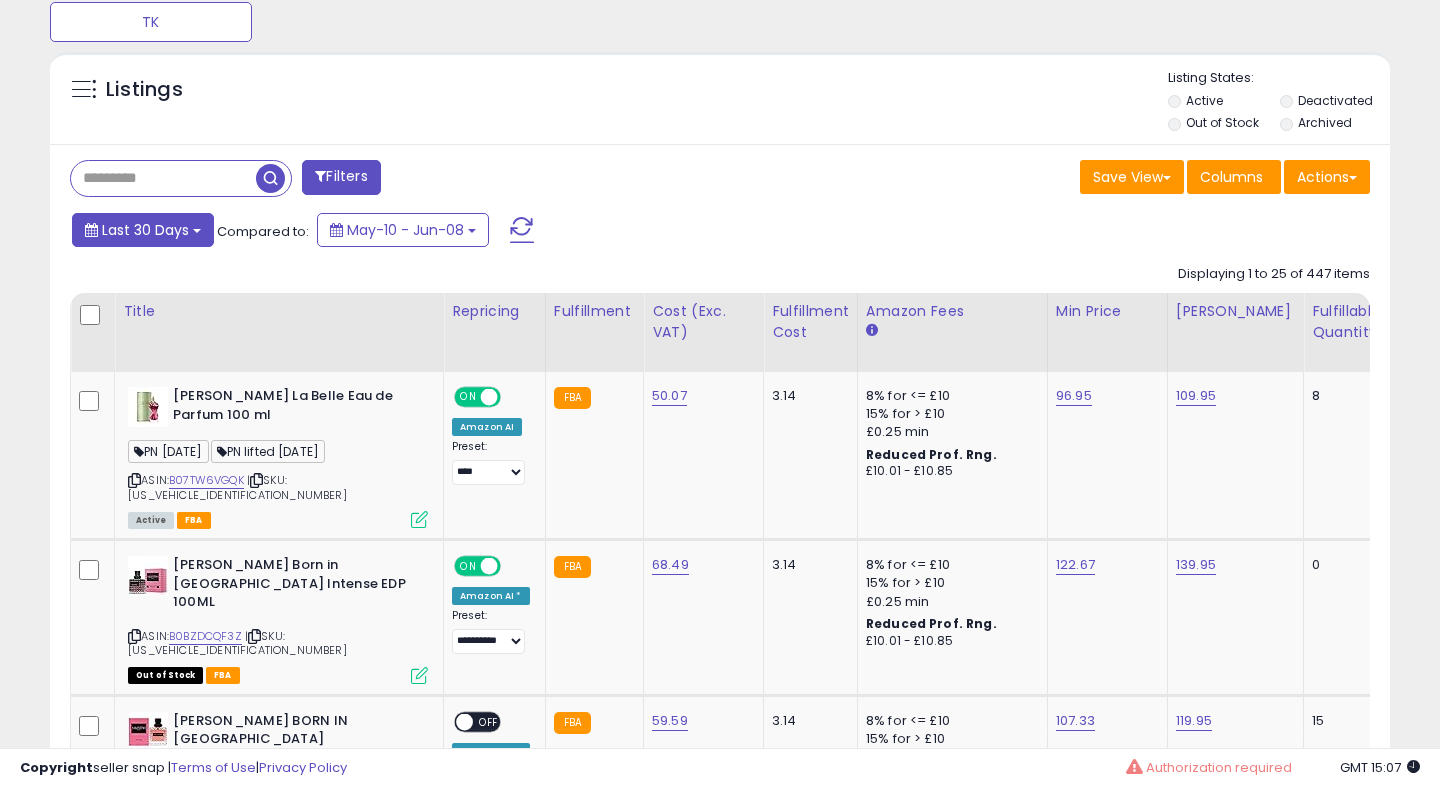 click on "Last 30 Days" at bounding box center [145, 230] 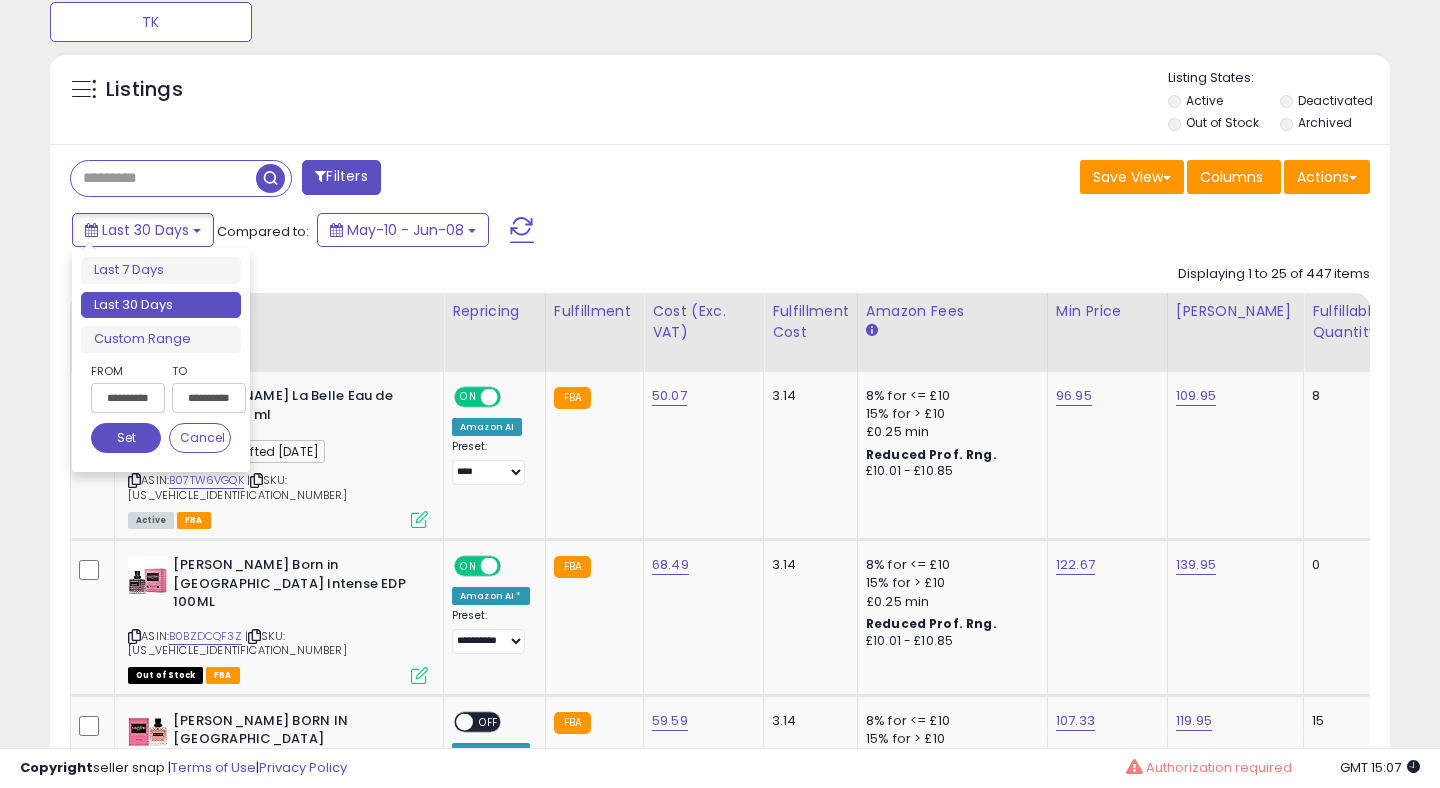 click on "**********" at bounding box center [128, 398] 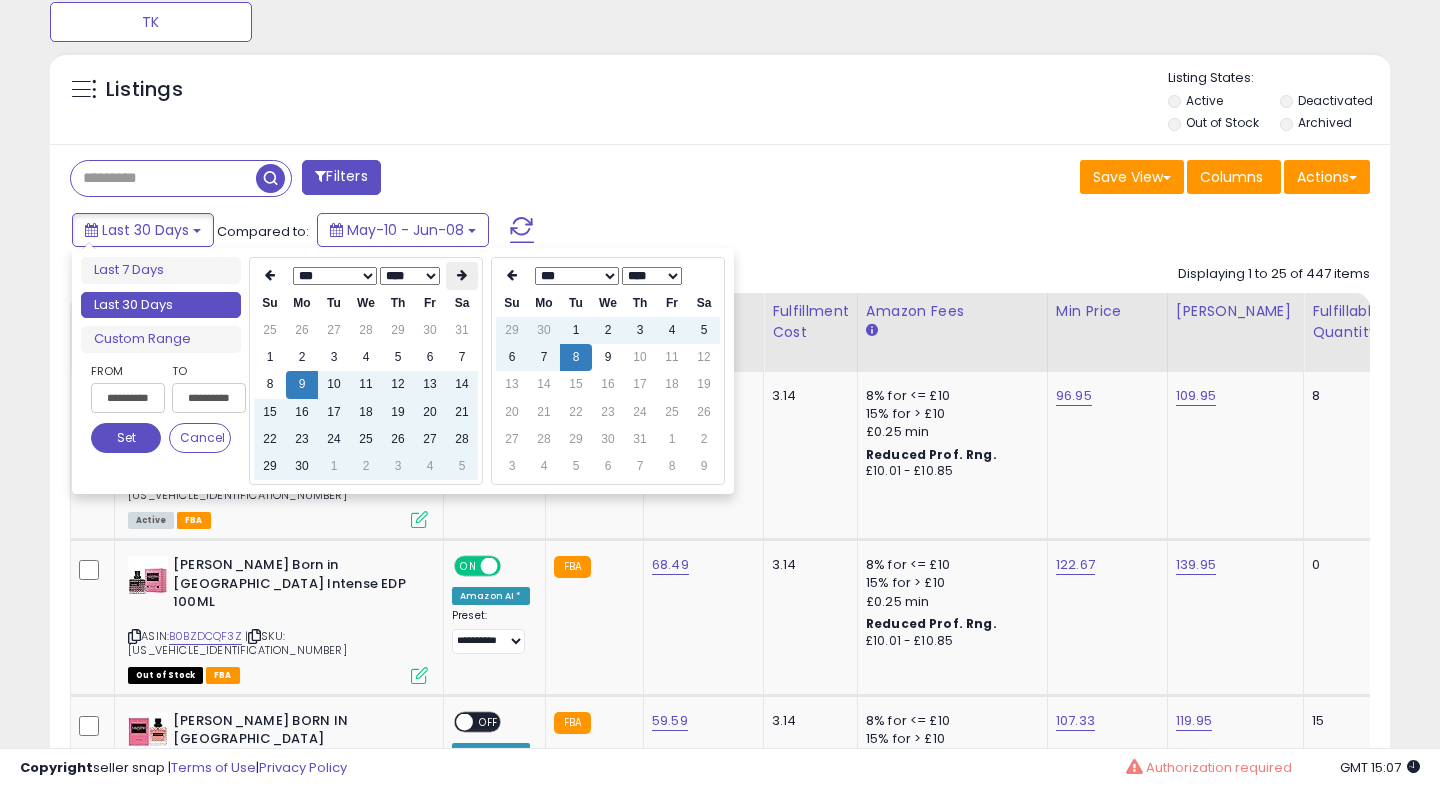 click at bounding box center (462, 275) 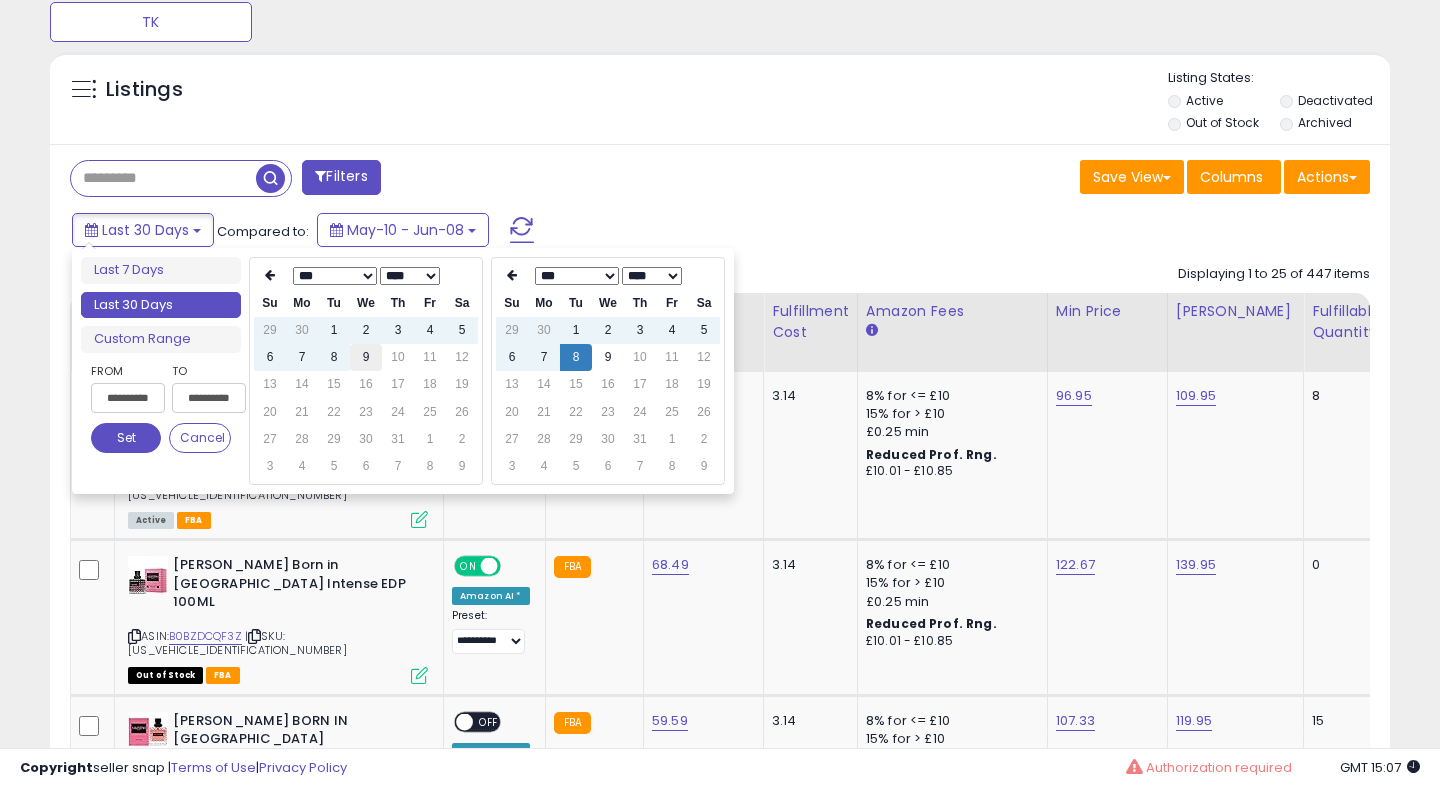 type on "**********" 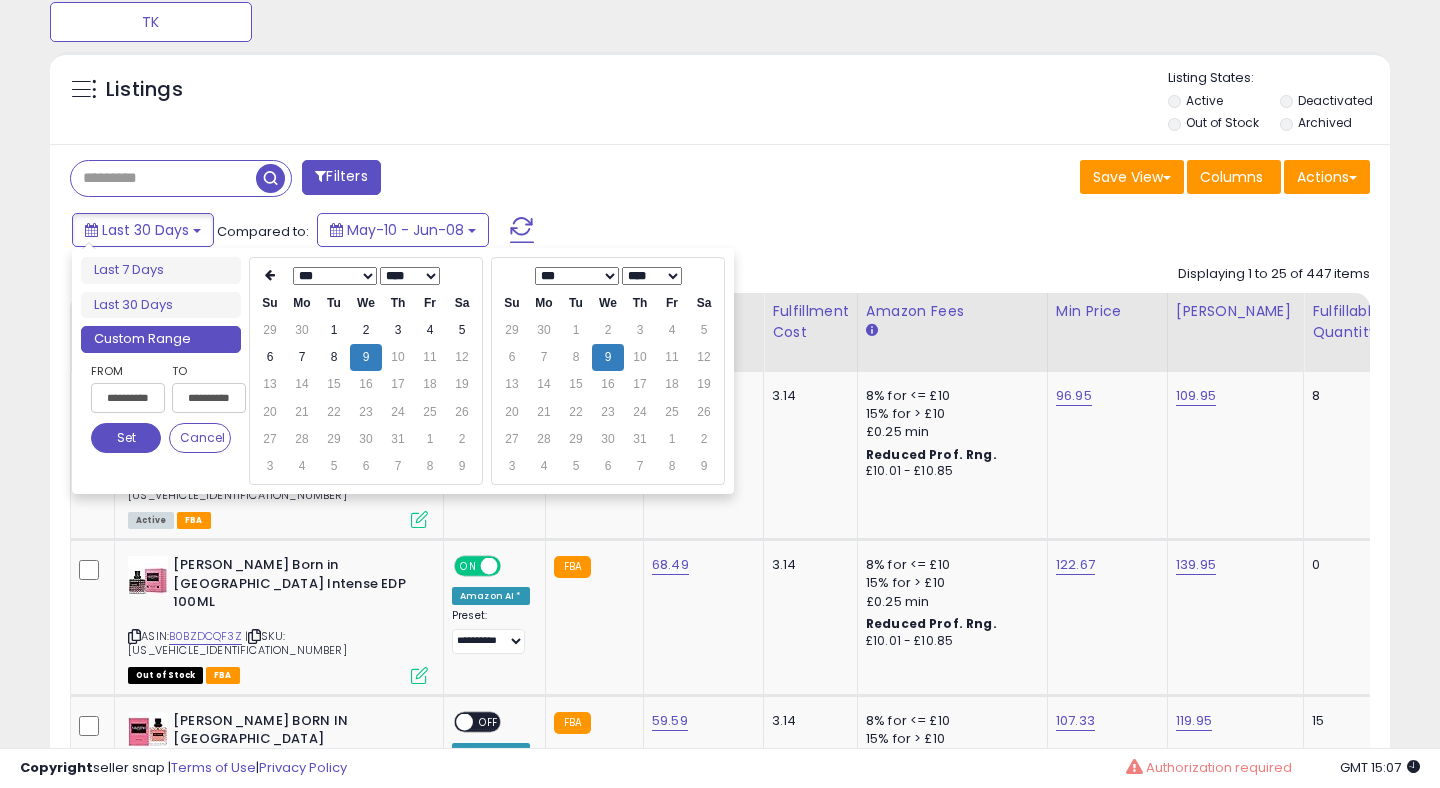 type on "**********" 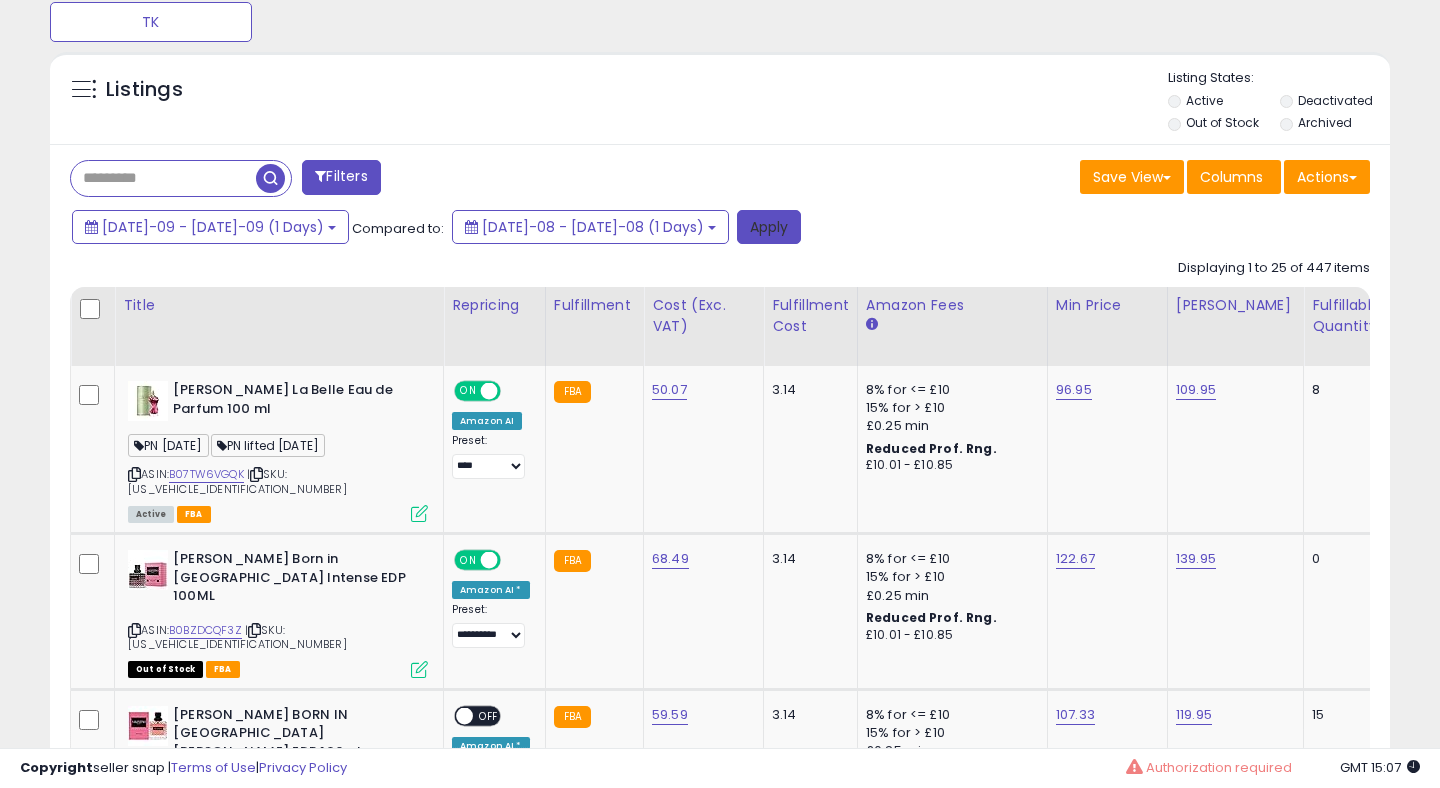 click on "Apply" at bounding box center [769, 227] 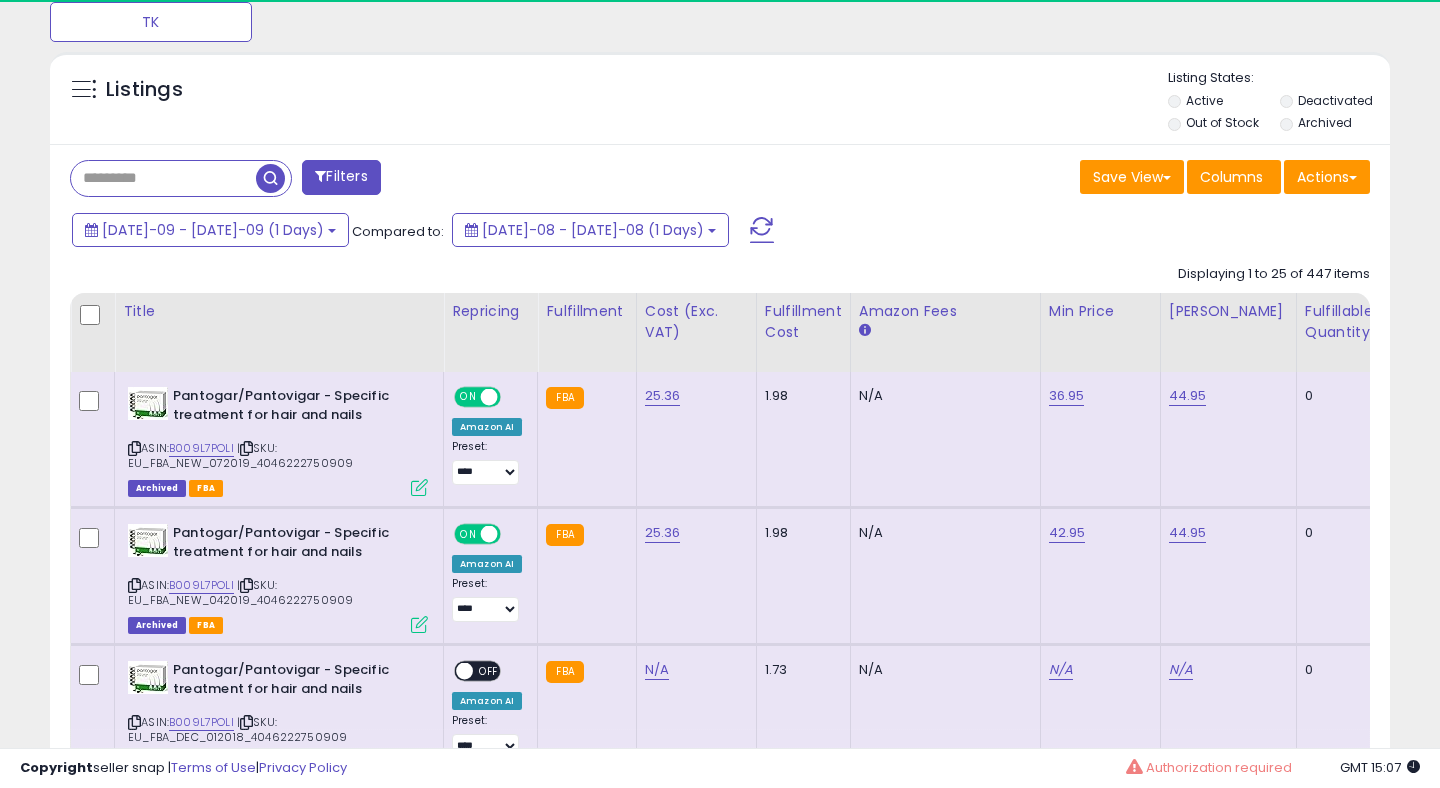 scroll, scrollTop: 0, scrollLeft: 0, axis: both 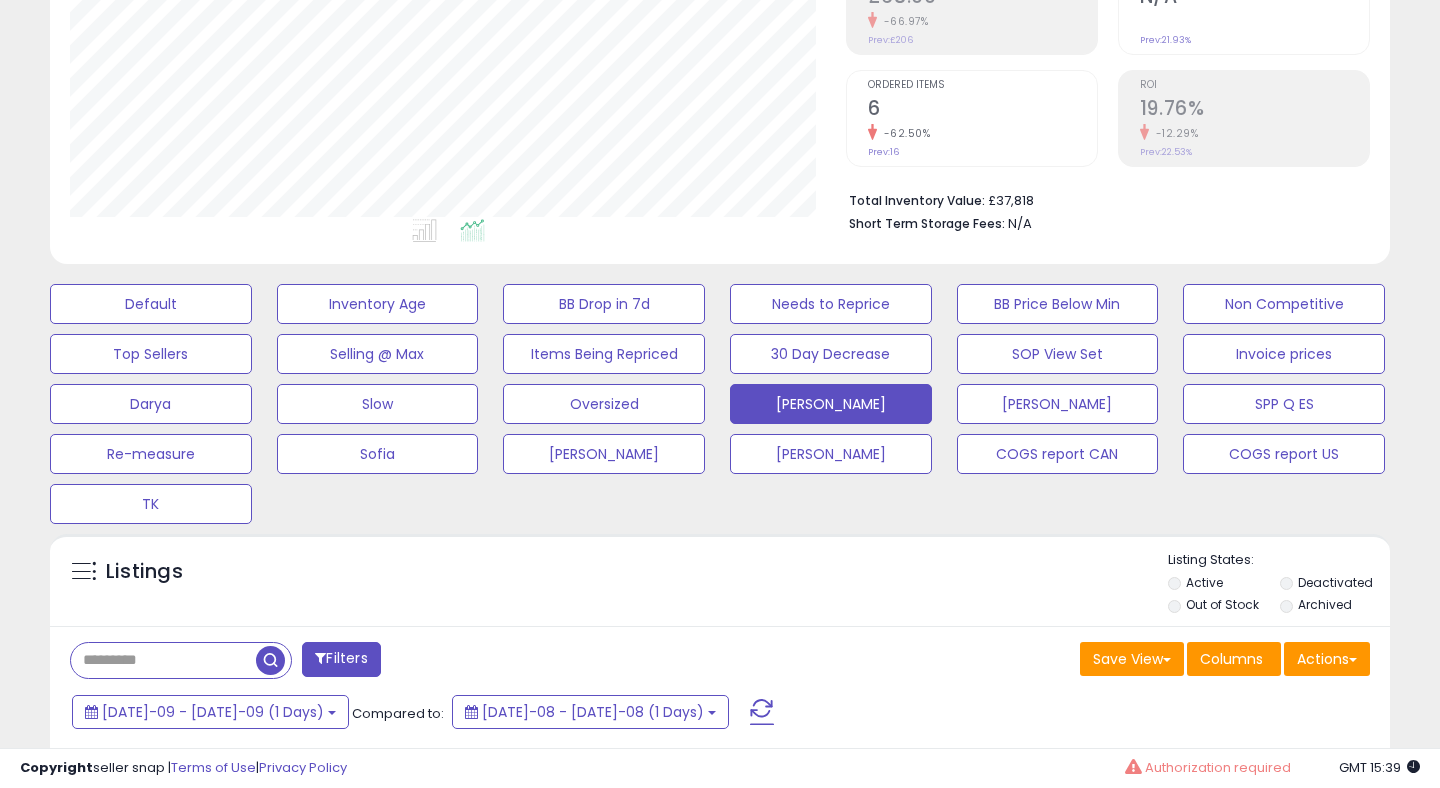 click at bounding box center [762, 712] 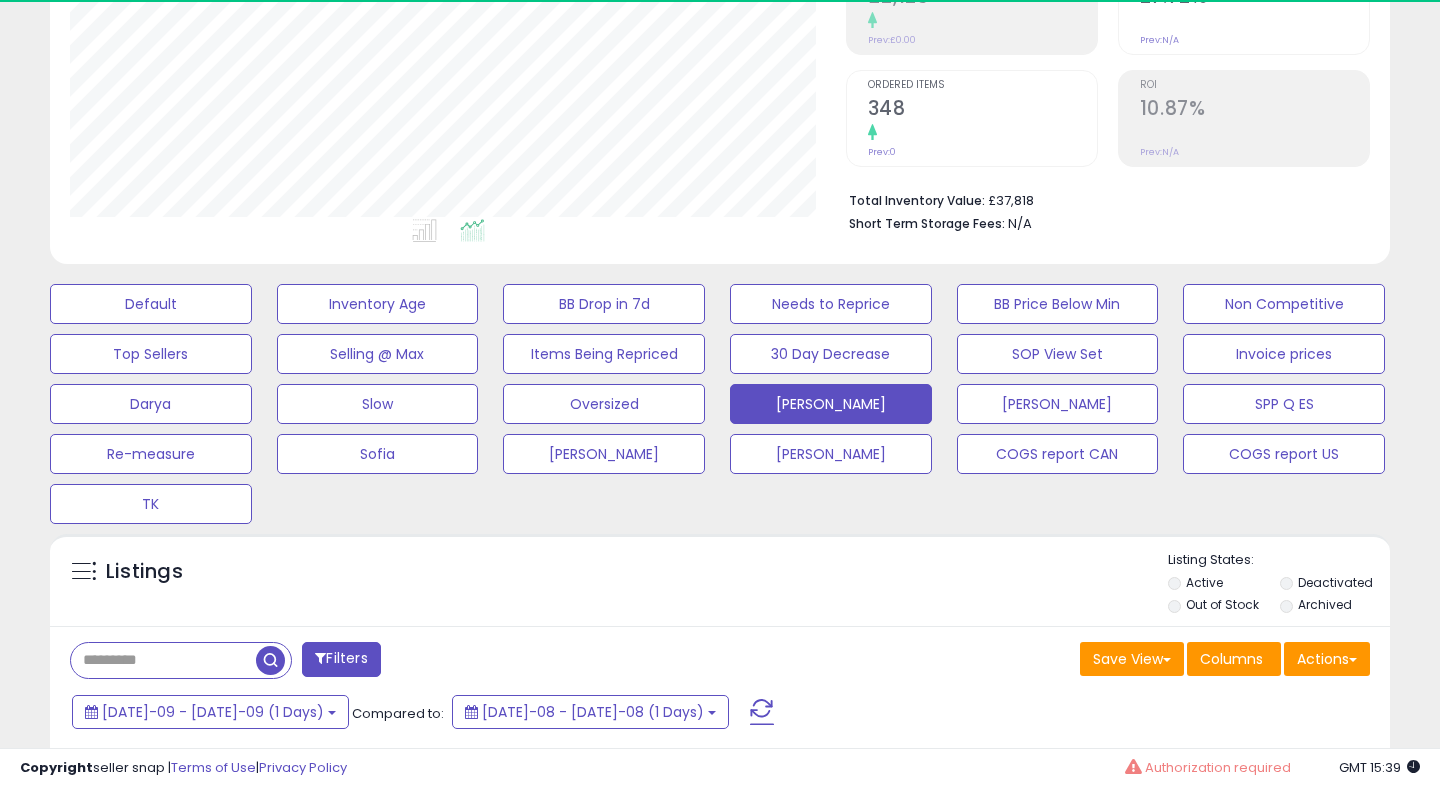 scroll, scrollTop: 999590, scrollLeft: 999224, axis: both 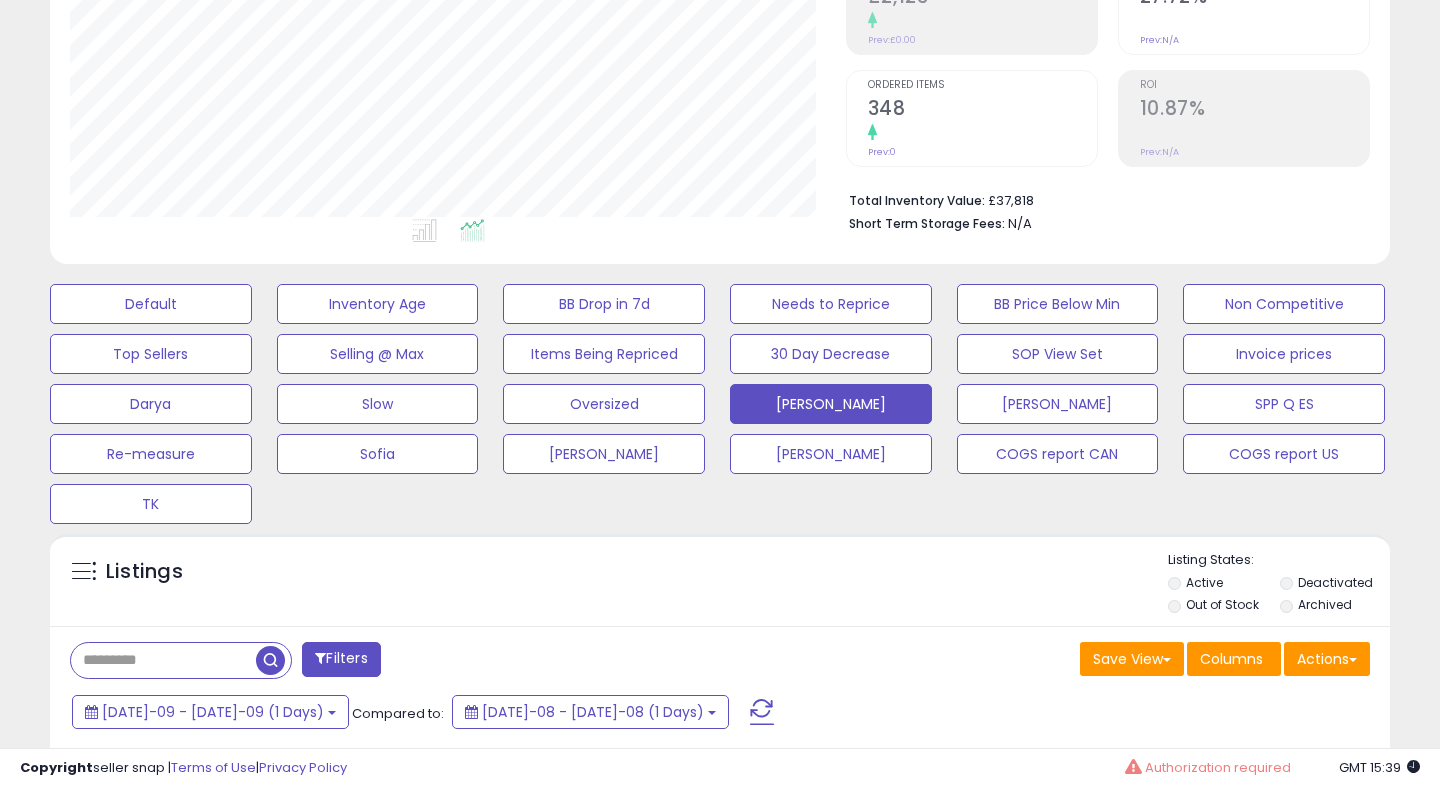 click at bounding box center [762, 712] 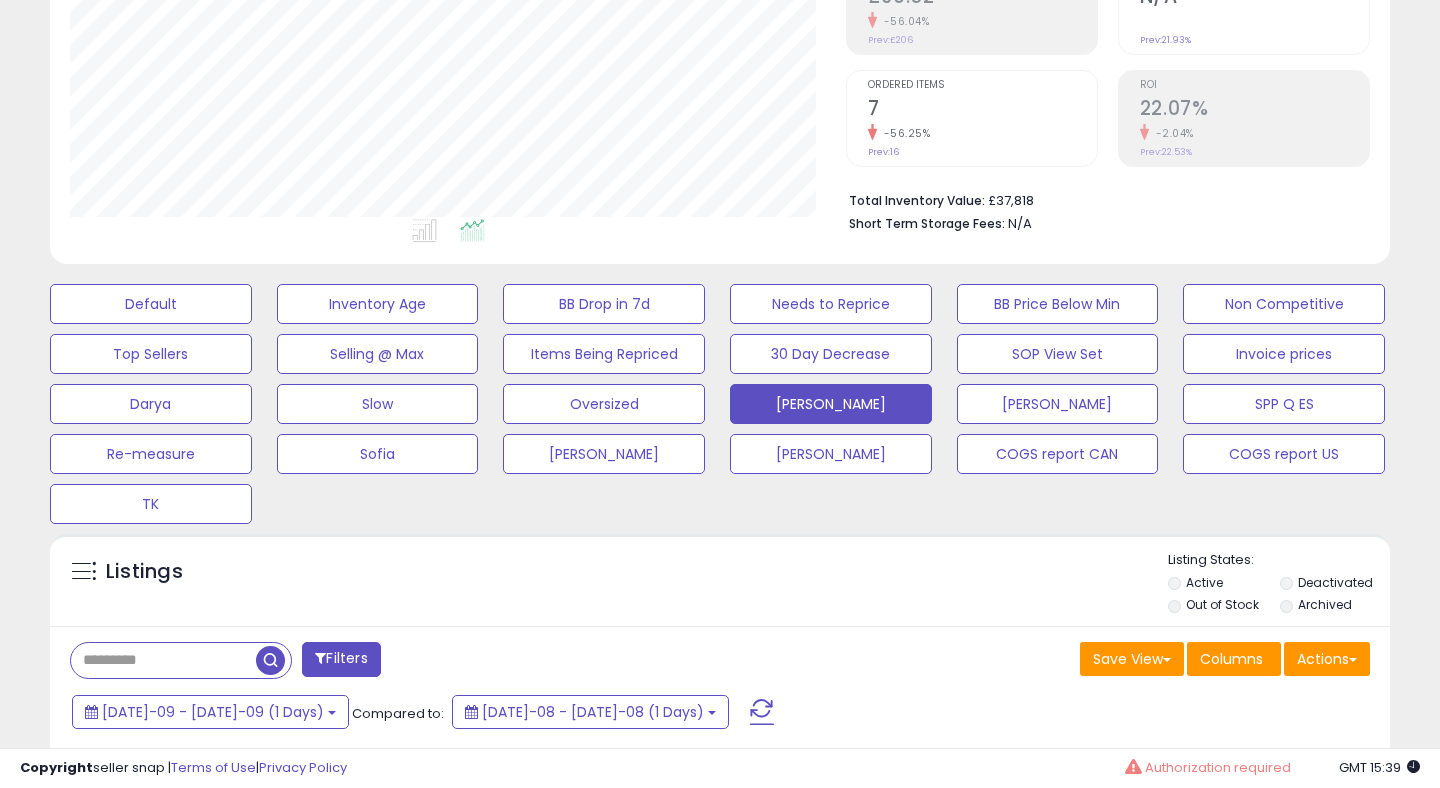 scroll, scrollTop: 999590, scrollLeft: 999224, axis: both 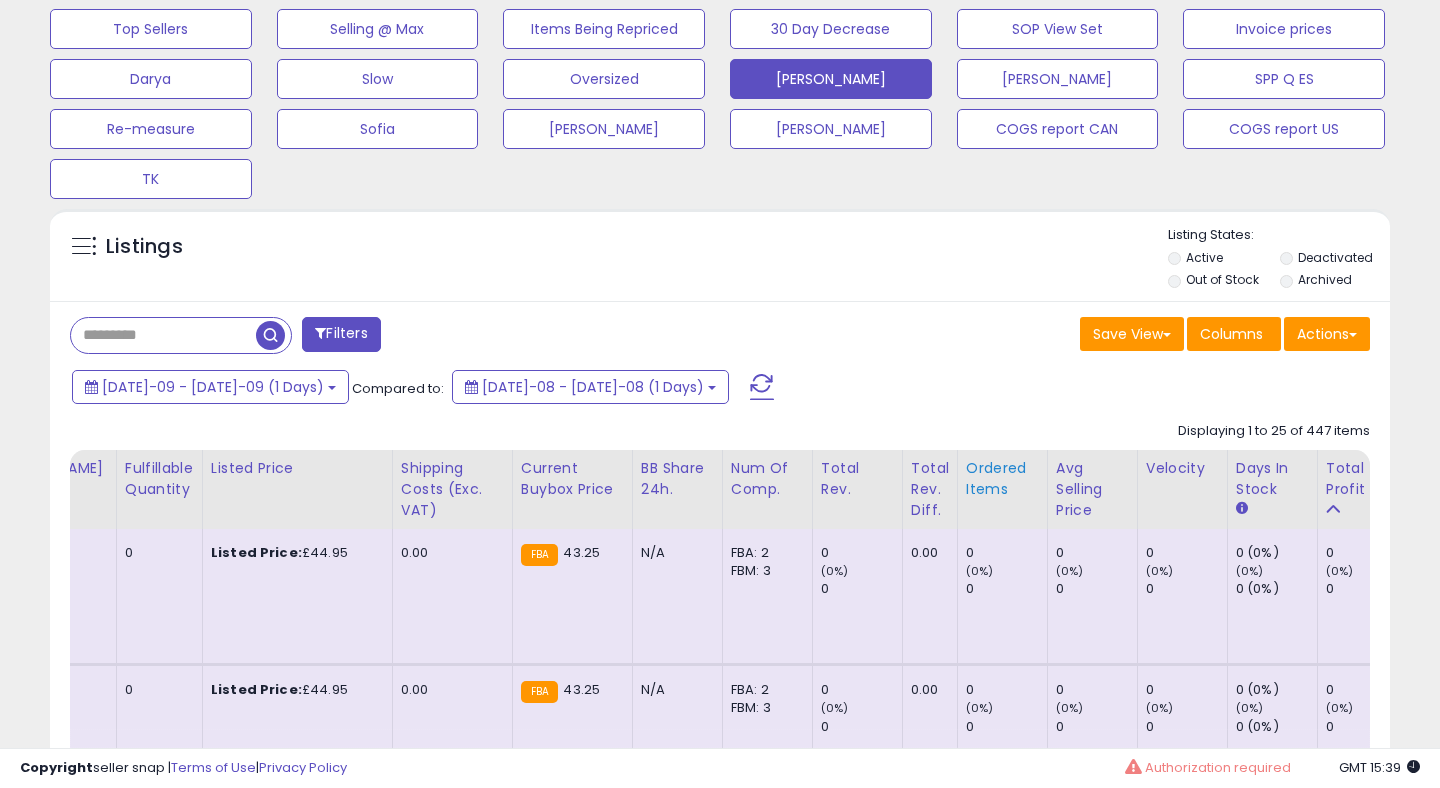 click on "Ordered Items" at bounding box center [1002, 479] 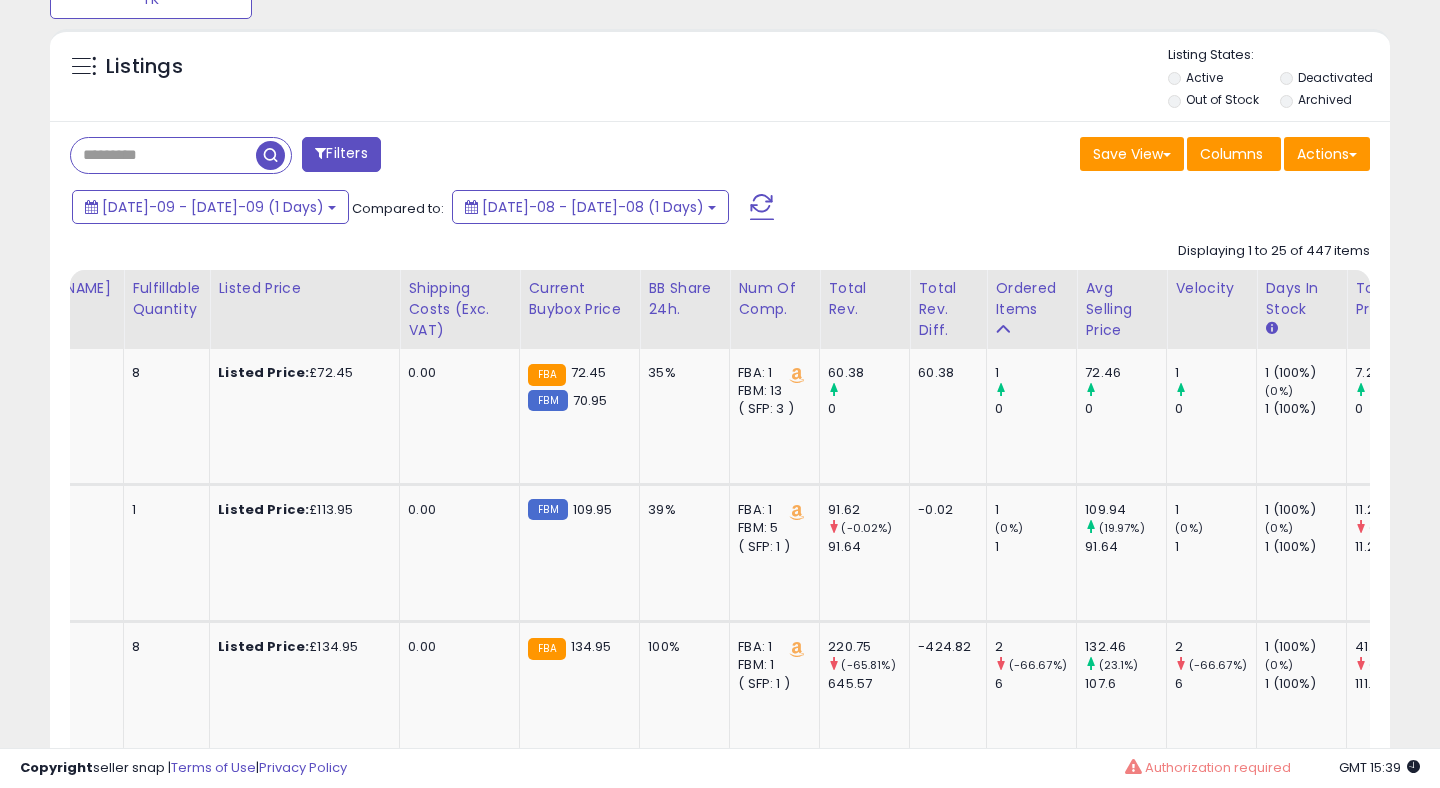 scroll, scrollTop: 864, scrollLeft: 0, axis: vertical 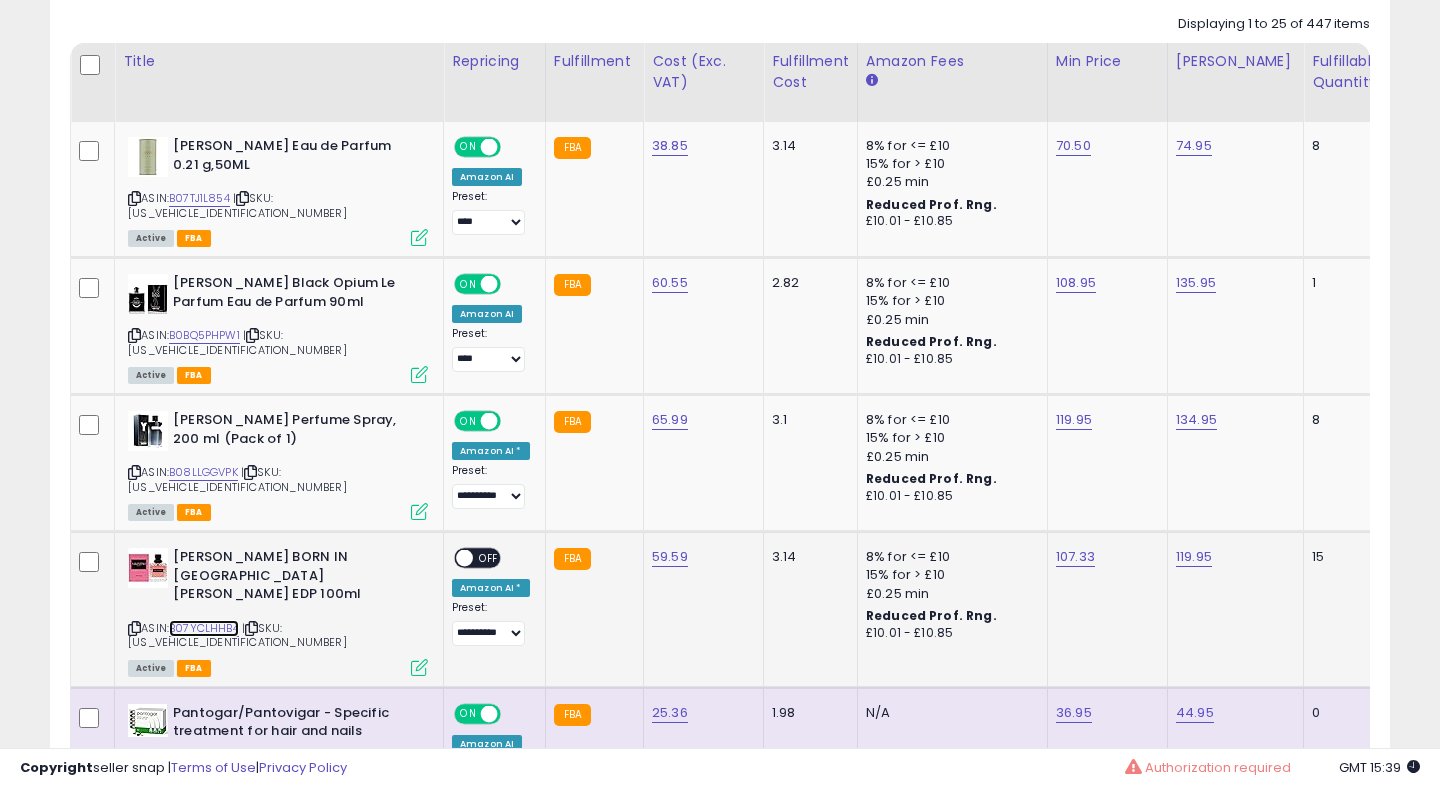 click on "B07YCLHHB4" at bounding box center (204, 628) 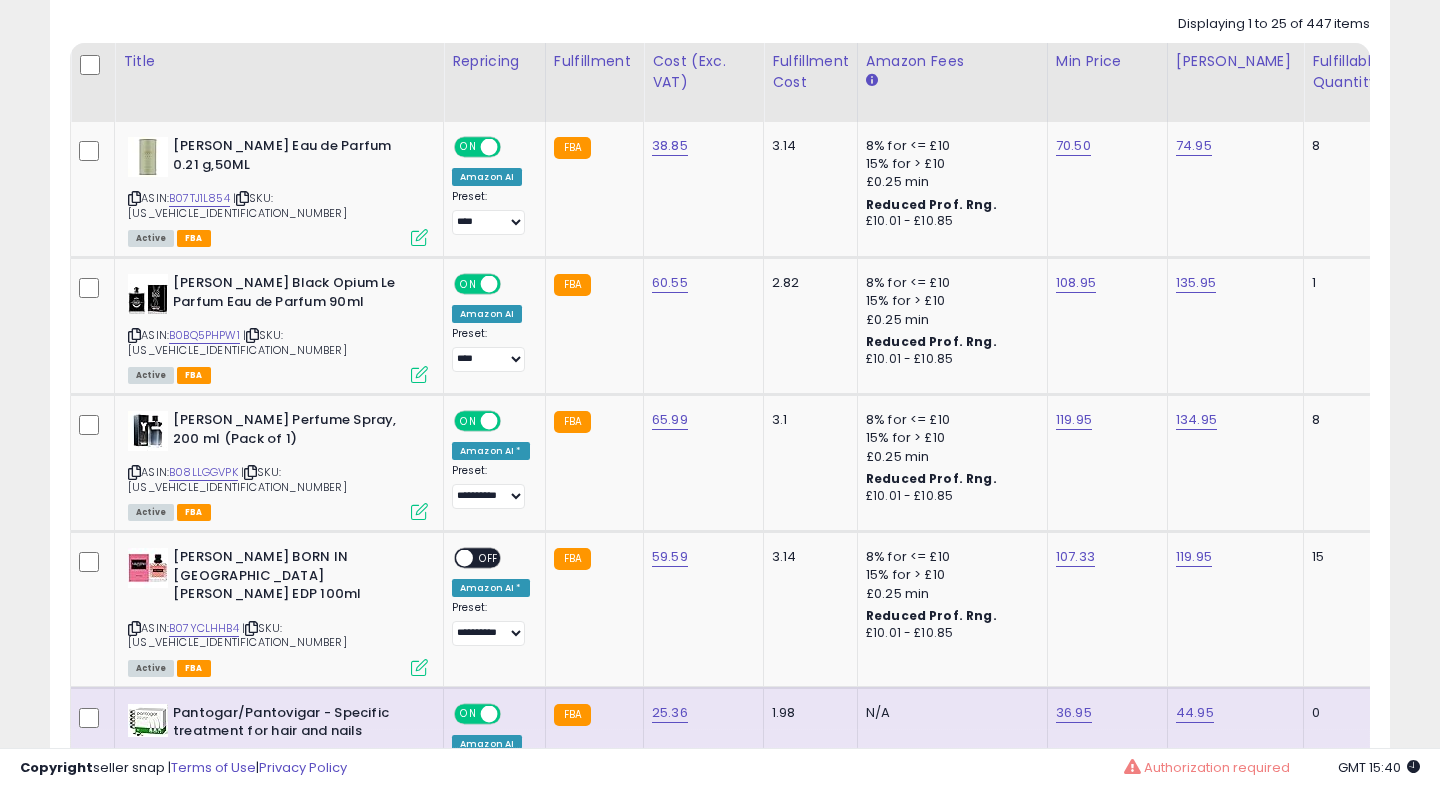 click on "N/A" 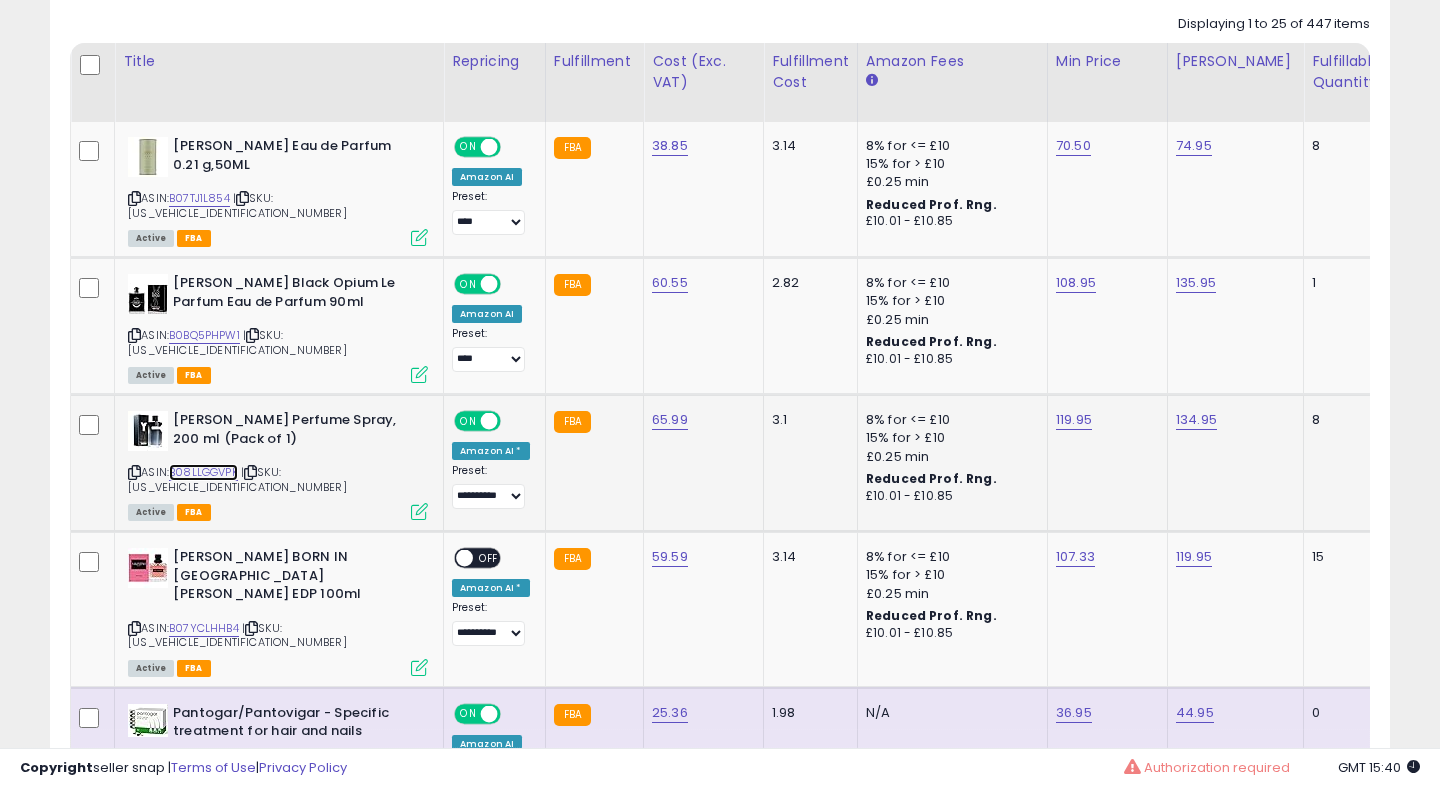 click on "B08LLGGVPK" at bounding box center [203, 472] 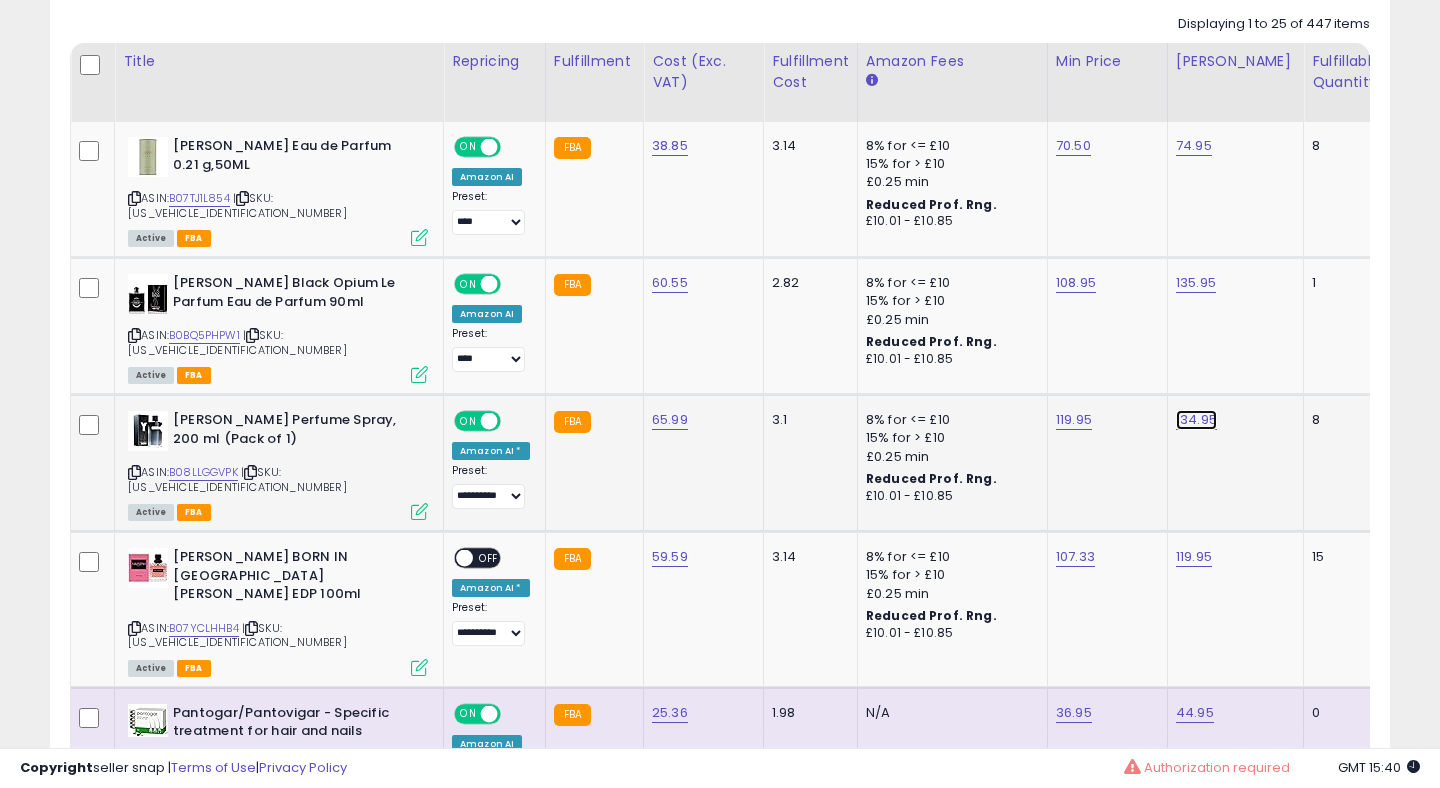 click on "134.95" at bounding box center (1194, 146) 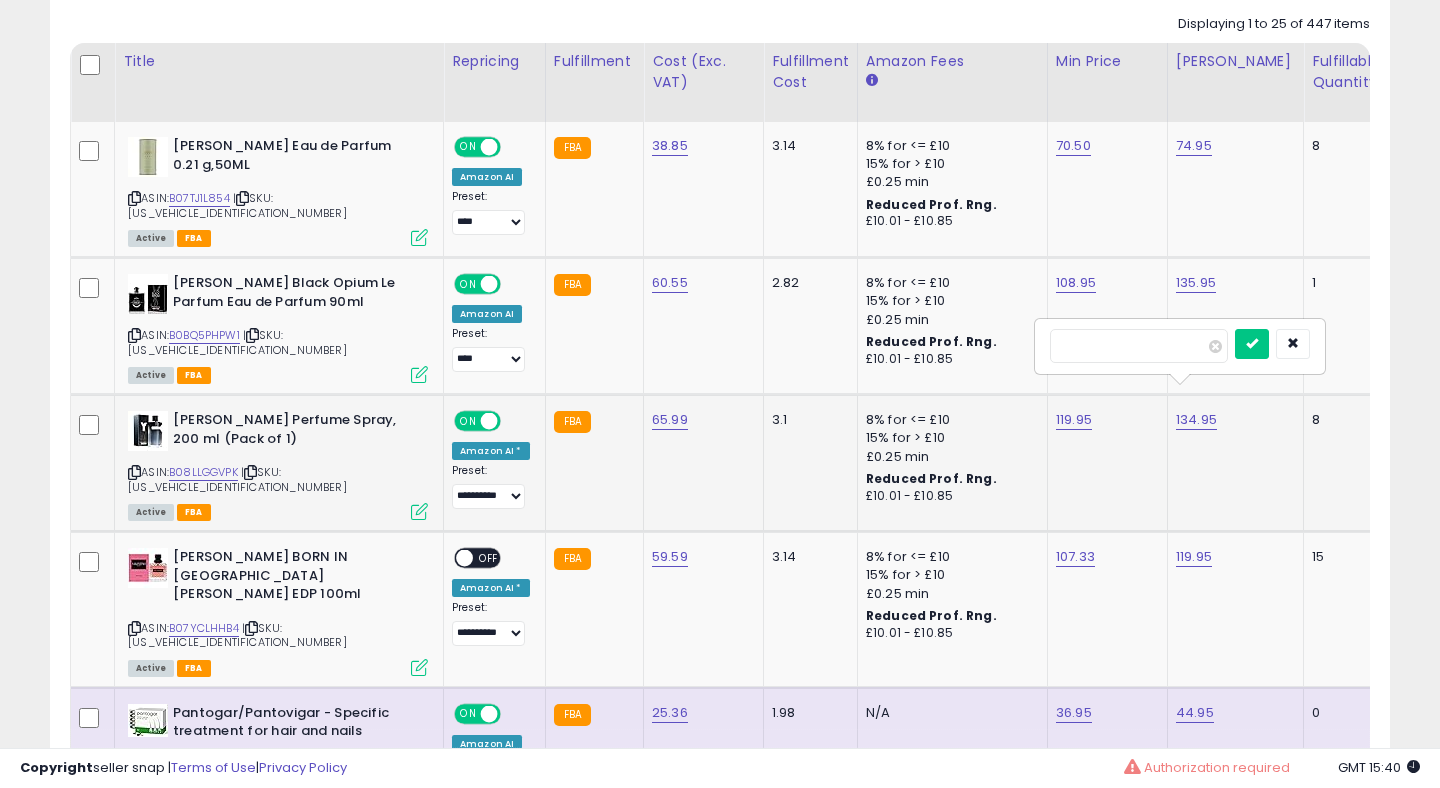 click on "******" at bounding box center (1139, 346) 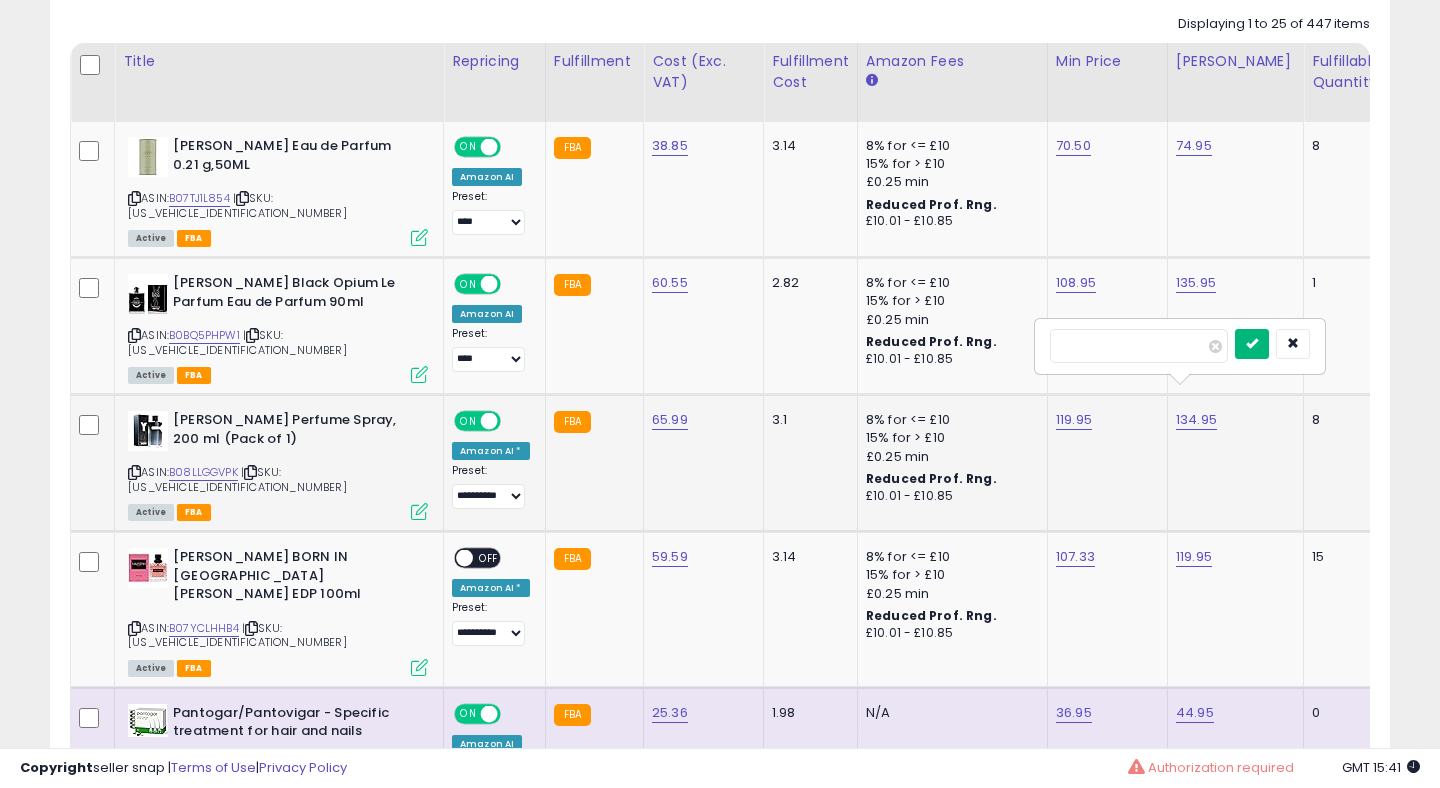 type on "******" 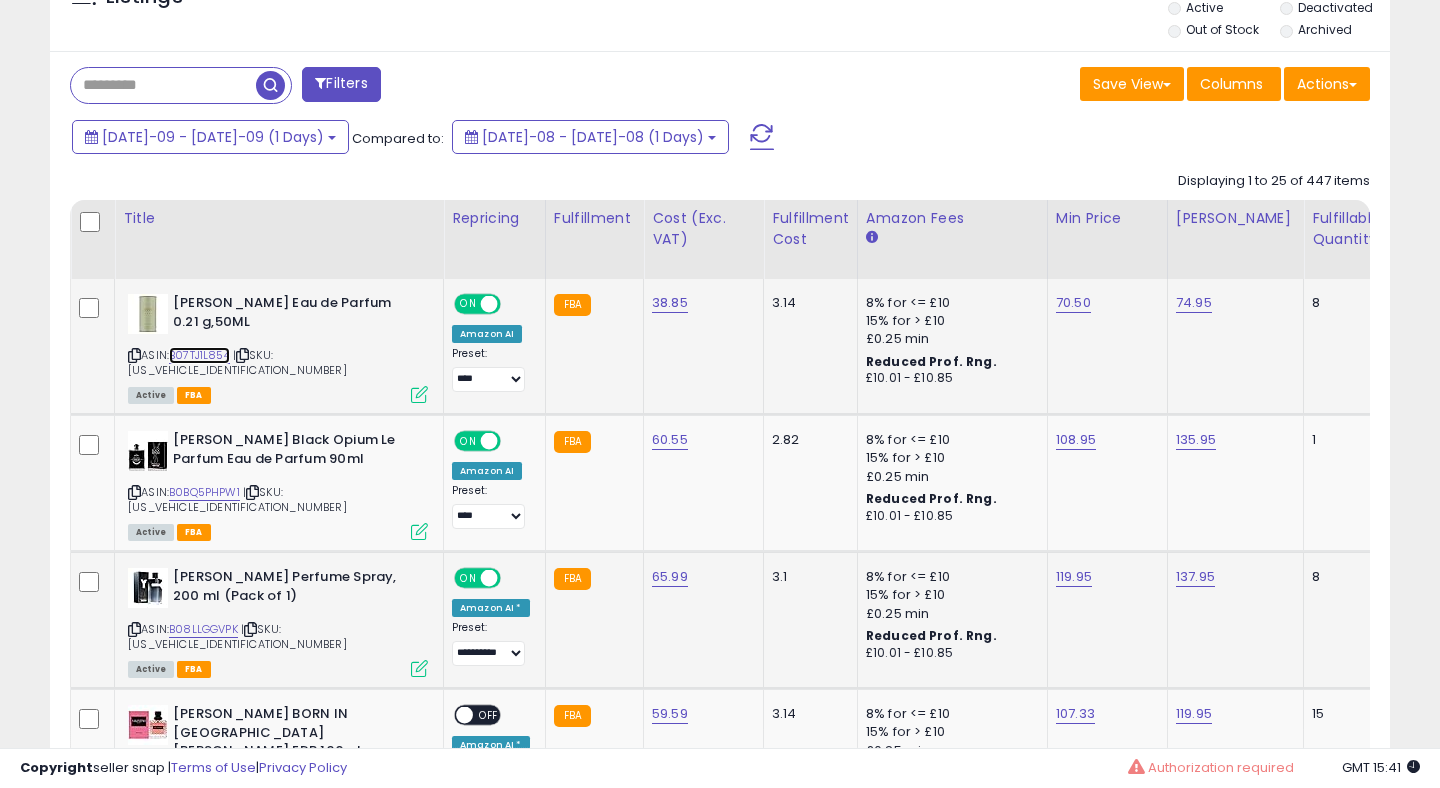 click on "B07TJ1L854" at bounding box center (199, 355) 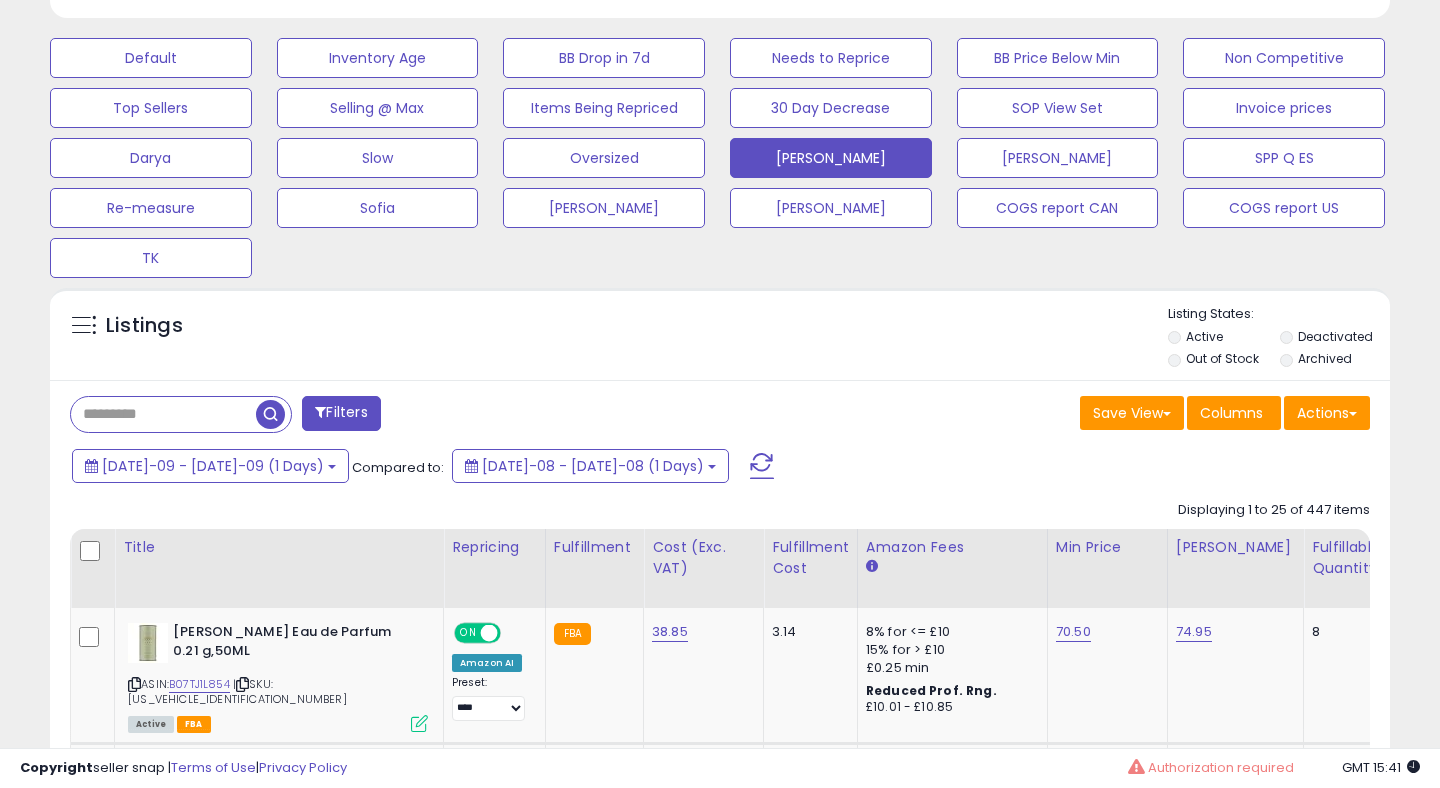 click at bounding box center [762, 466] 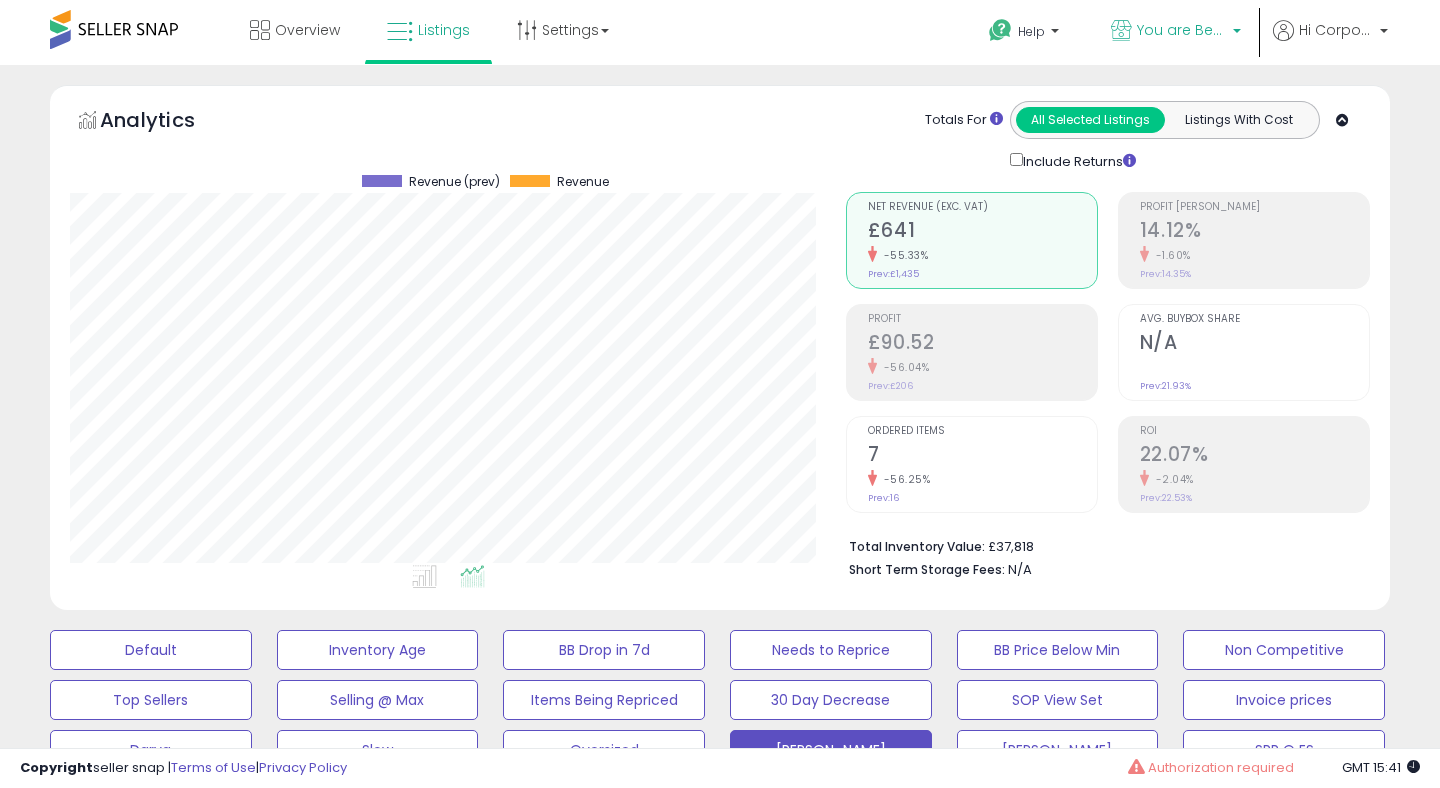click on "You are Beautiful ([GEOGRAPHIC_DATA])" at bounding box center [1182, 30] 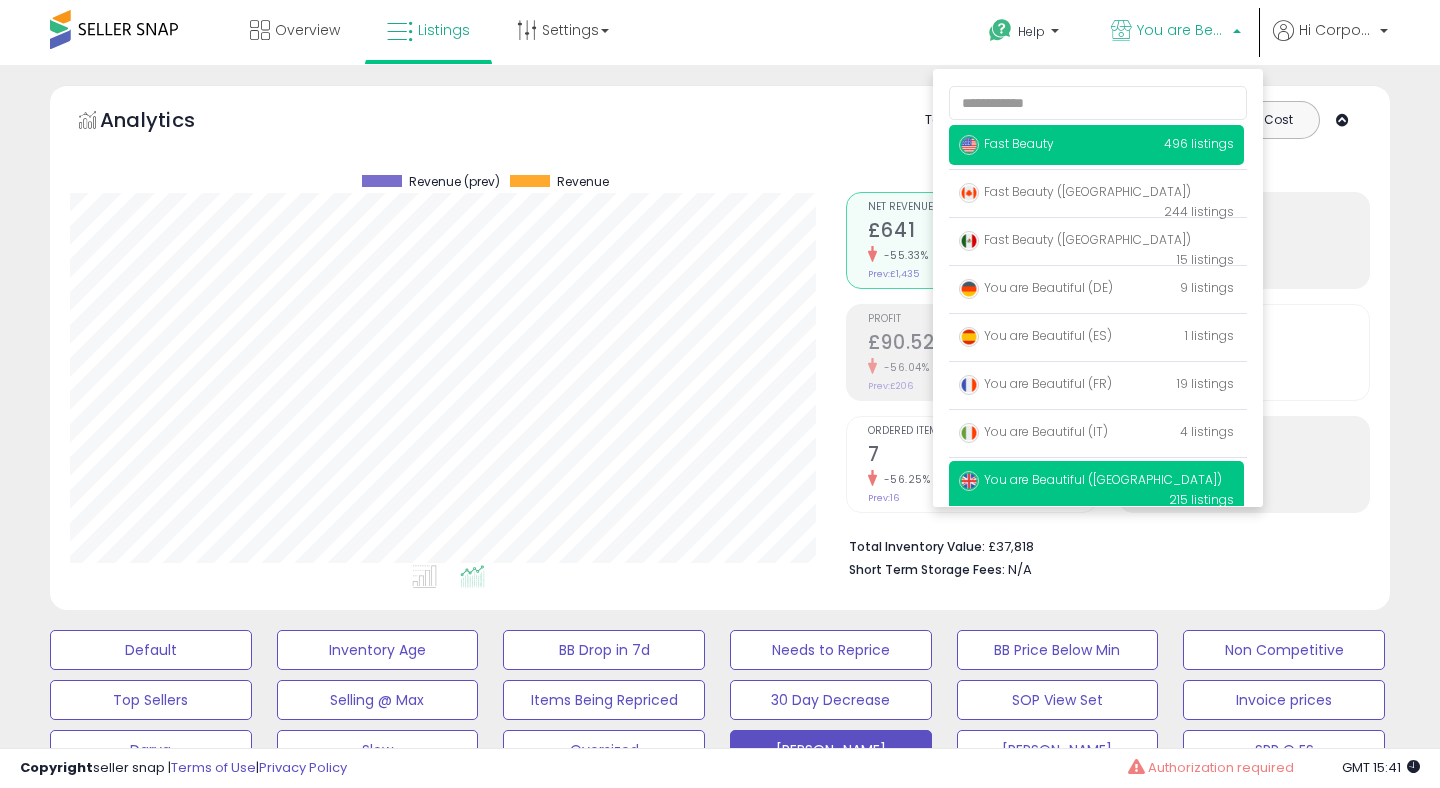 click on "Fast Beauty
496
listings" at bounding box center [1096, 145] 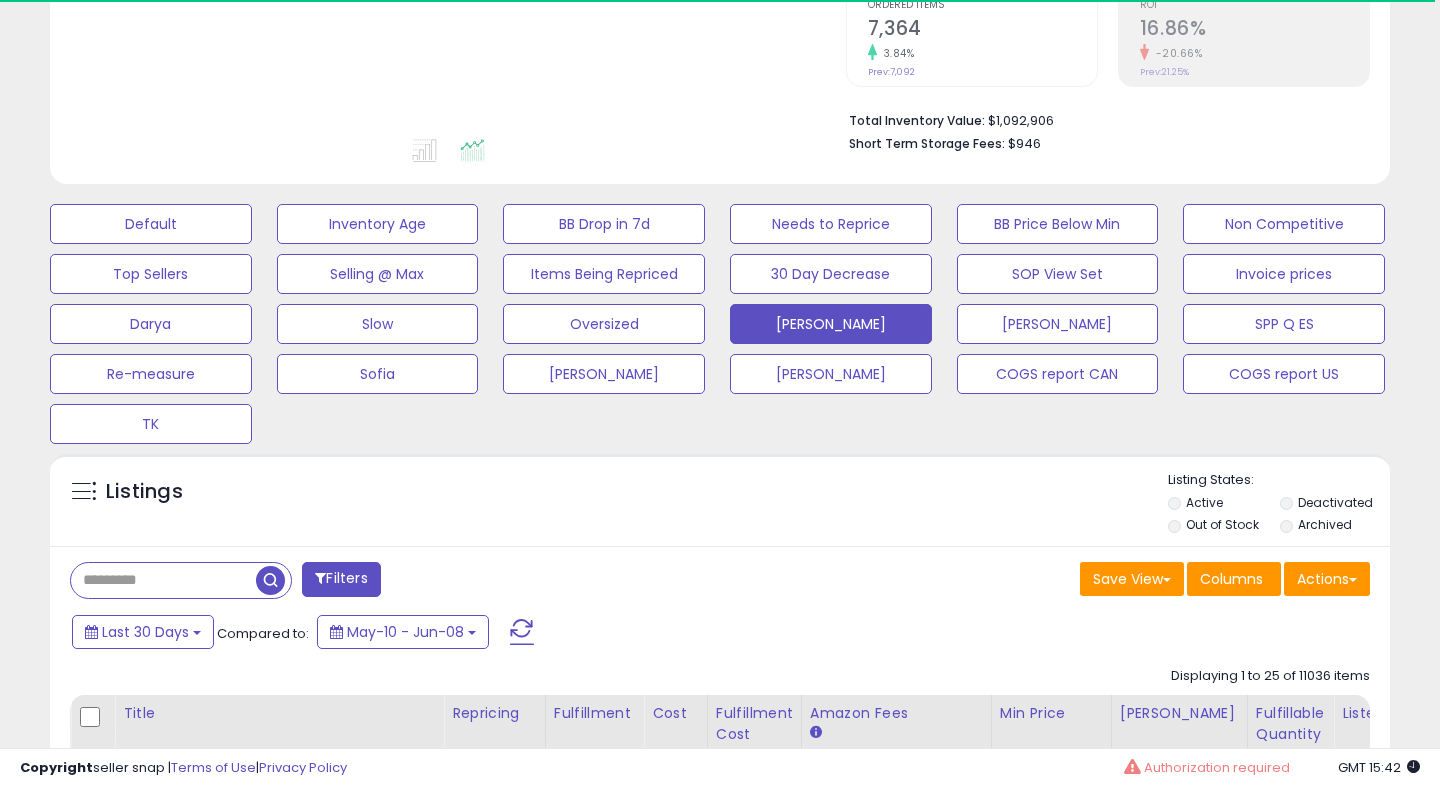 scroll, scrollTop: 493, scrollLeft: 0, axis: vertical 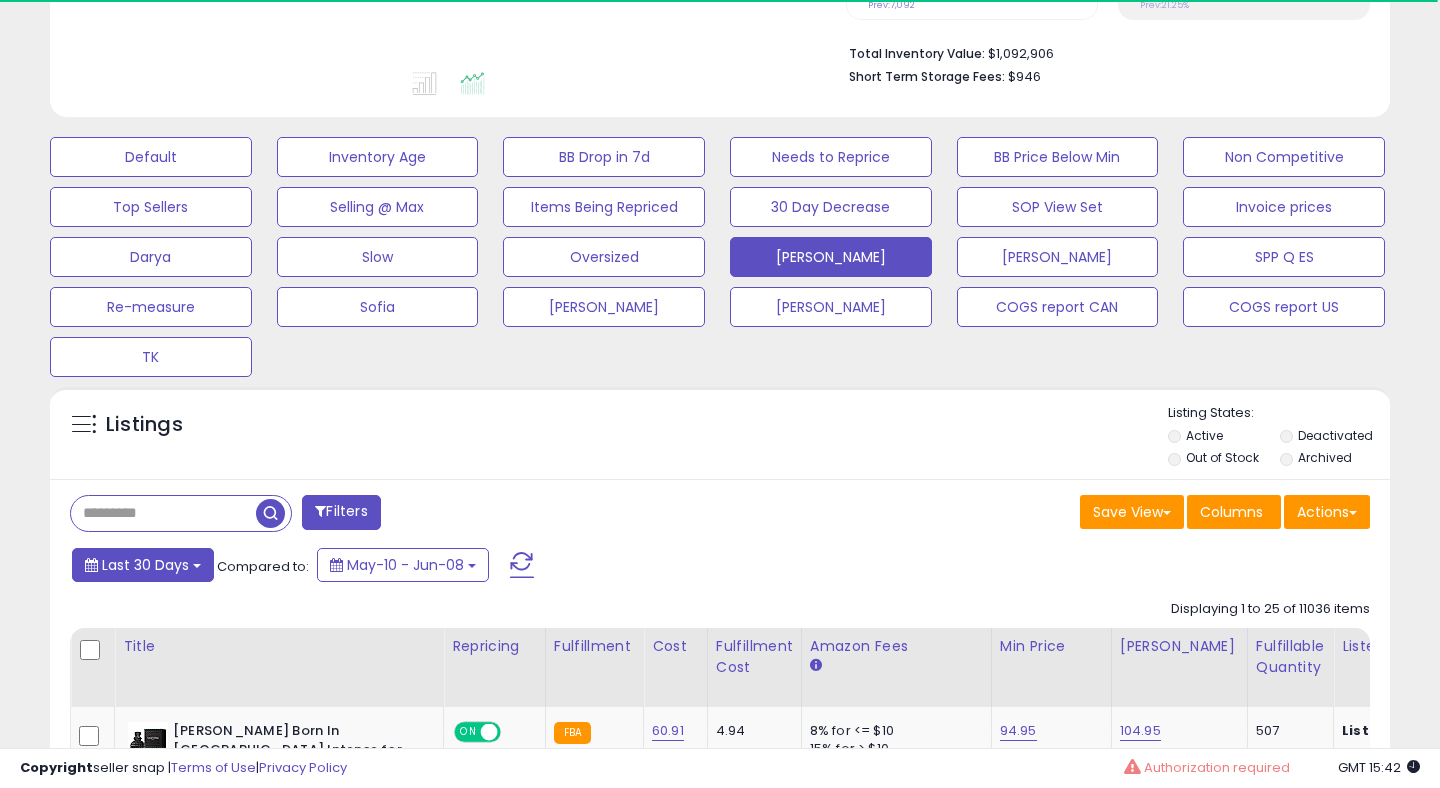 click on "Last 30 Days" at bounding box center (143, 565) 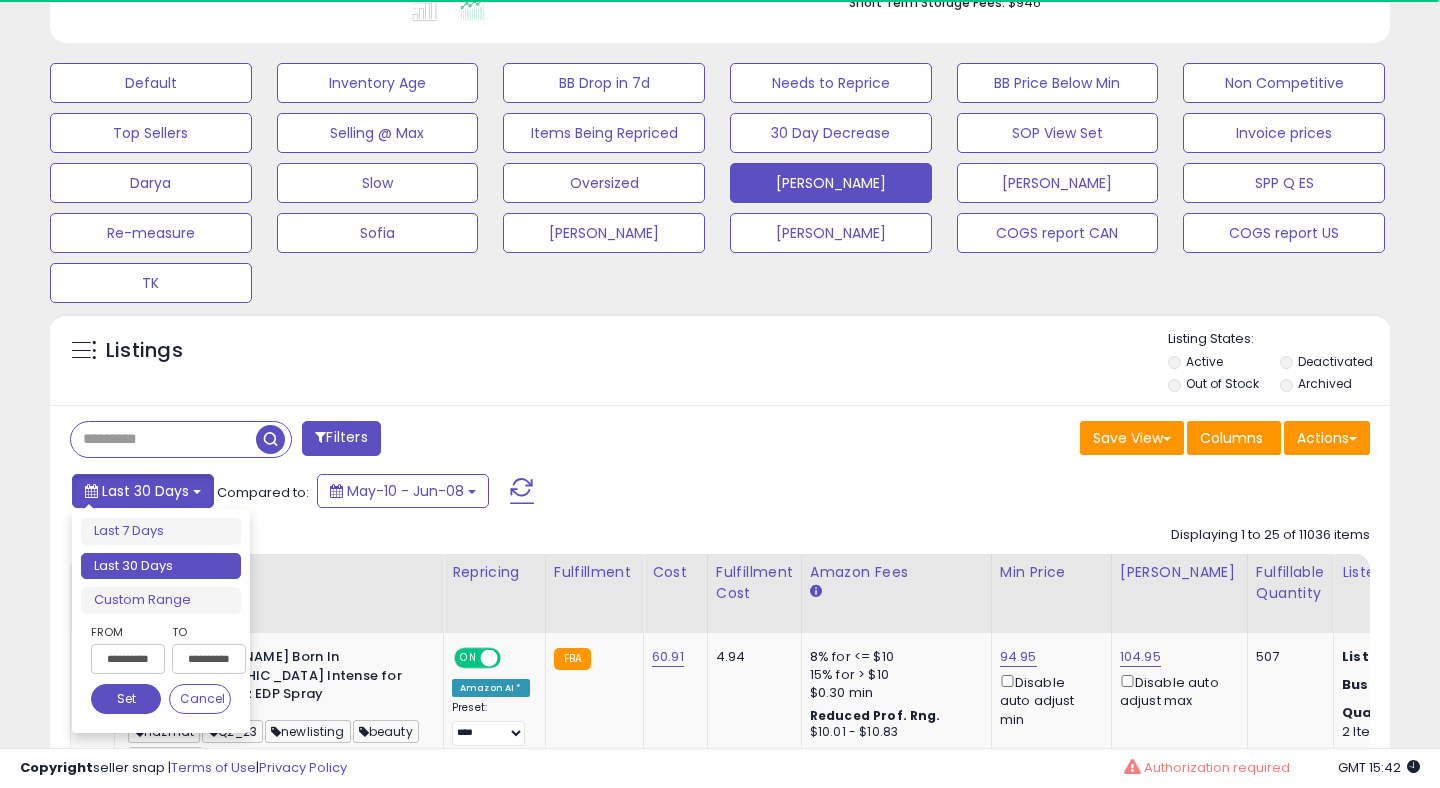 scroll, scrollTop: 615, scrollLeft: 0, axis: vertical 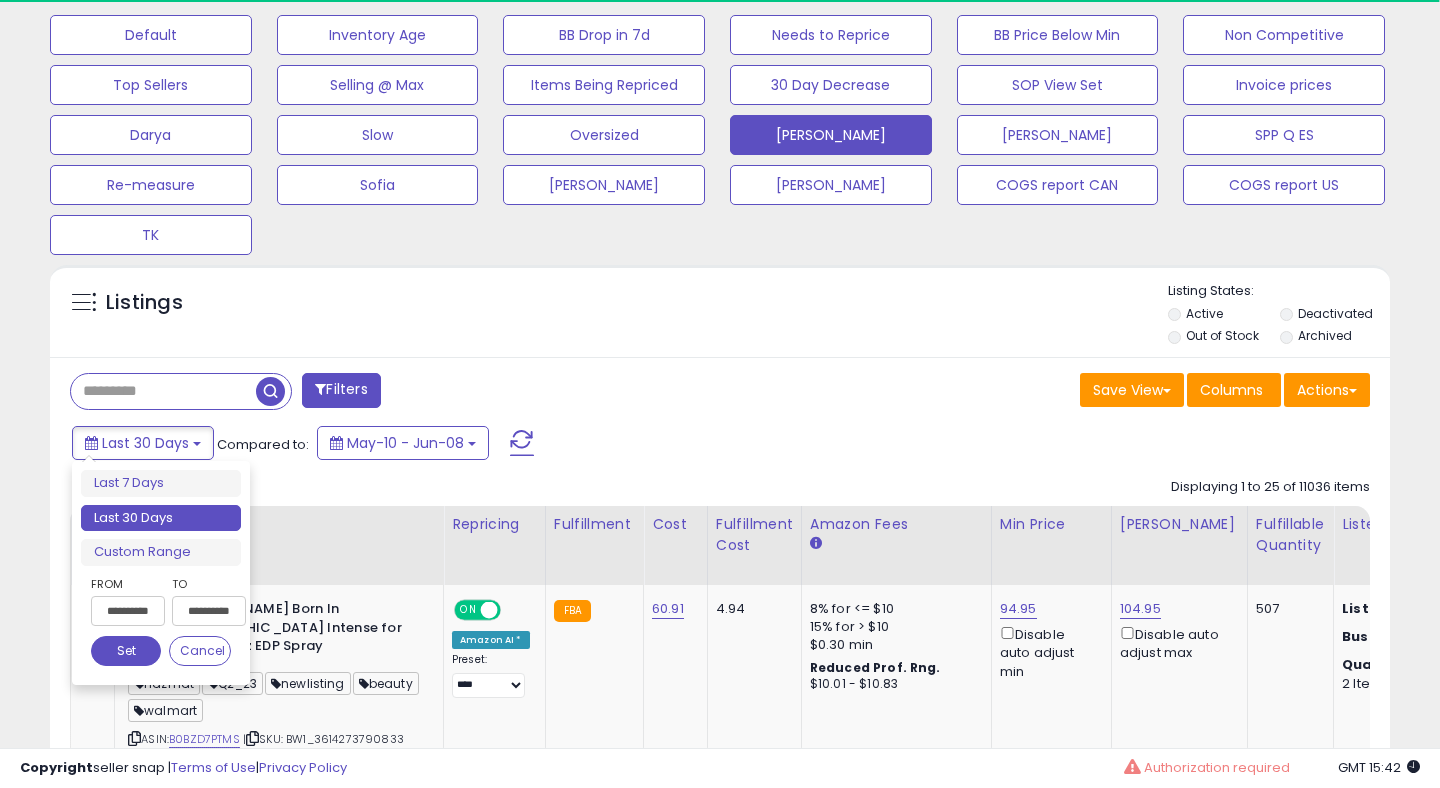 click on "**********" at bounding box center (128, 611) 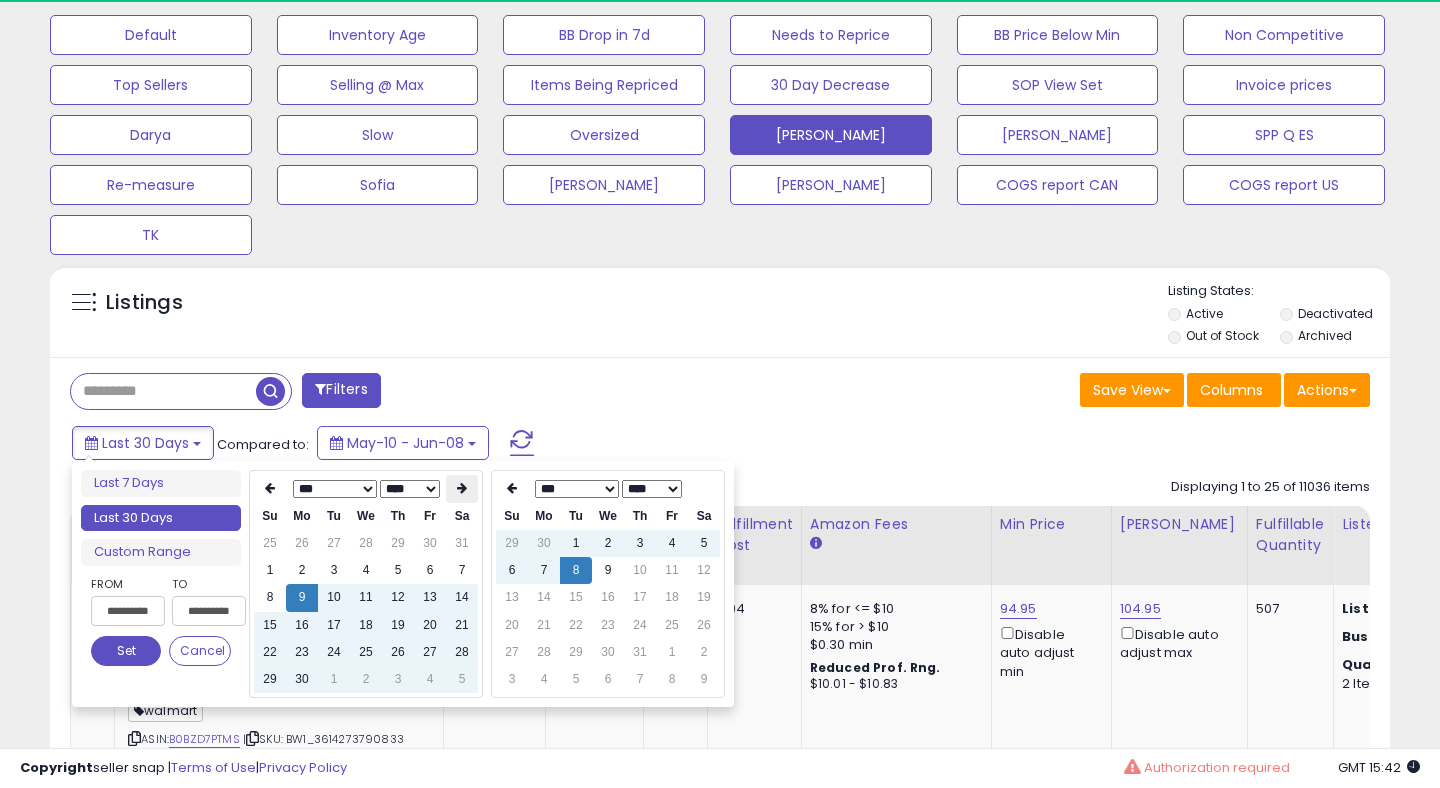 scroll, scrollTop: 999590, scrollLeft: 999224, axis: both 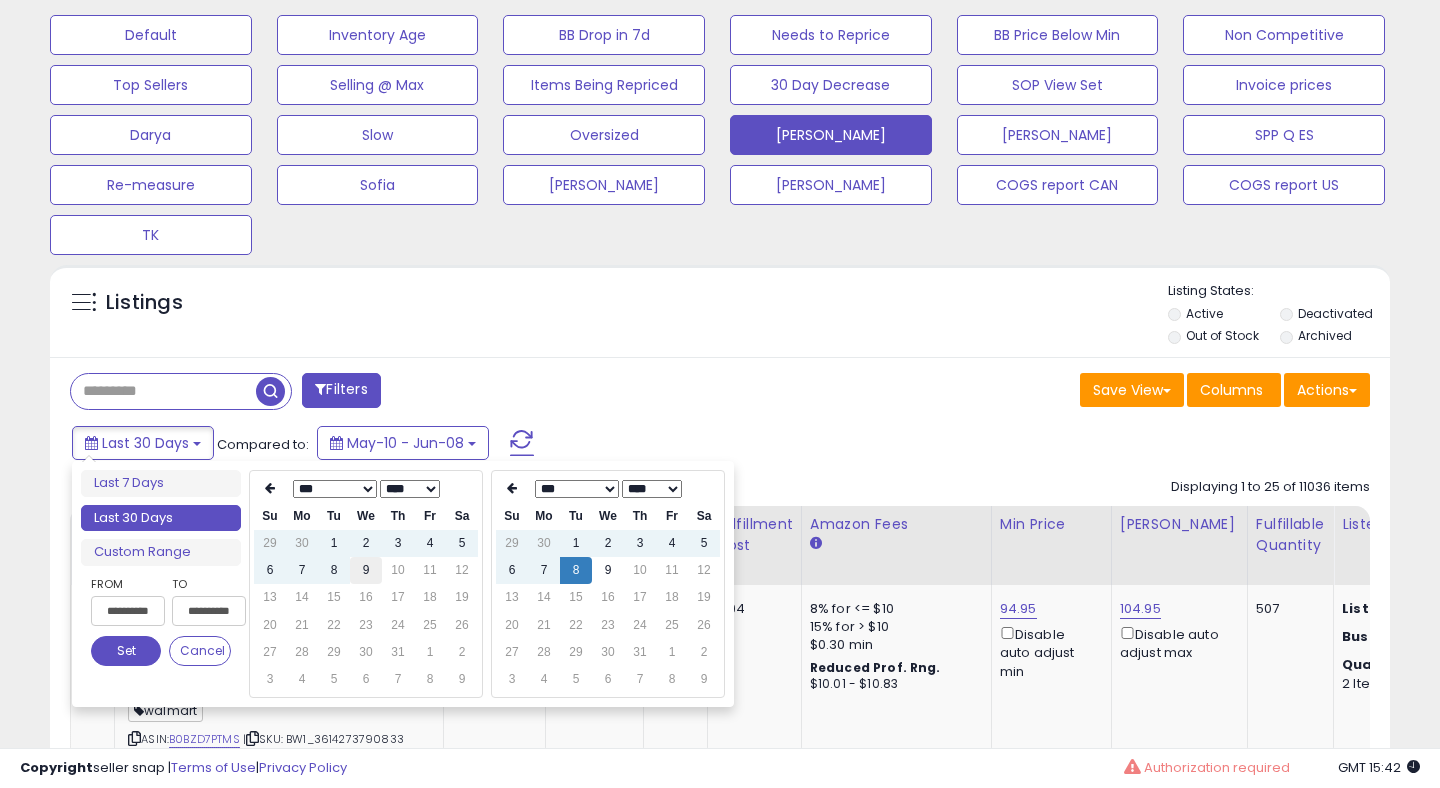 type on "**********" 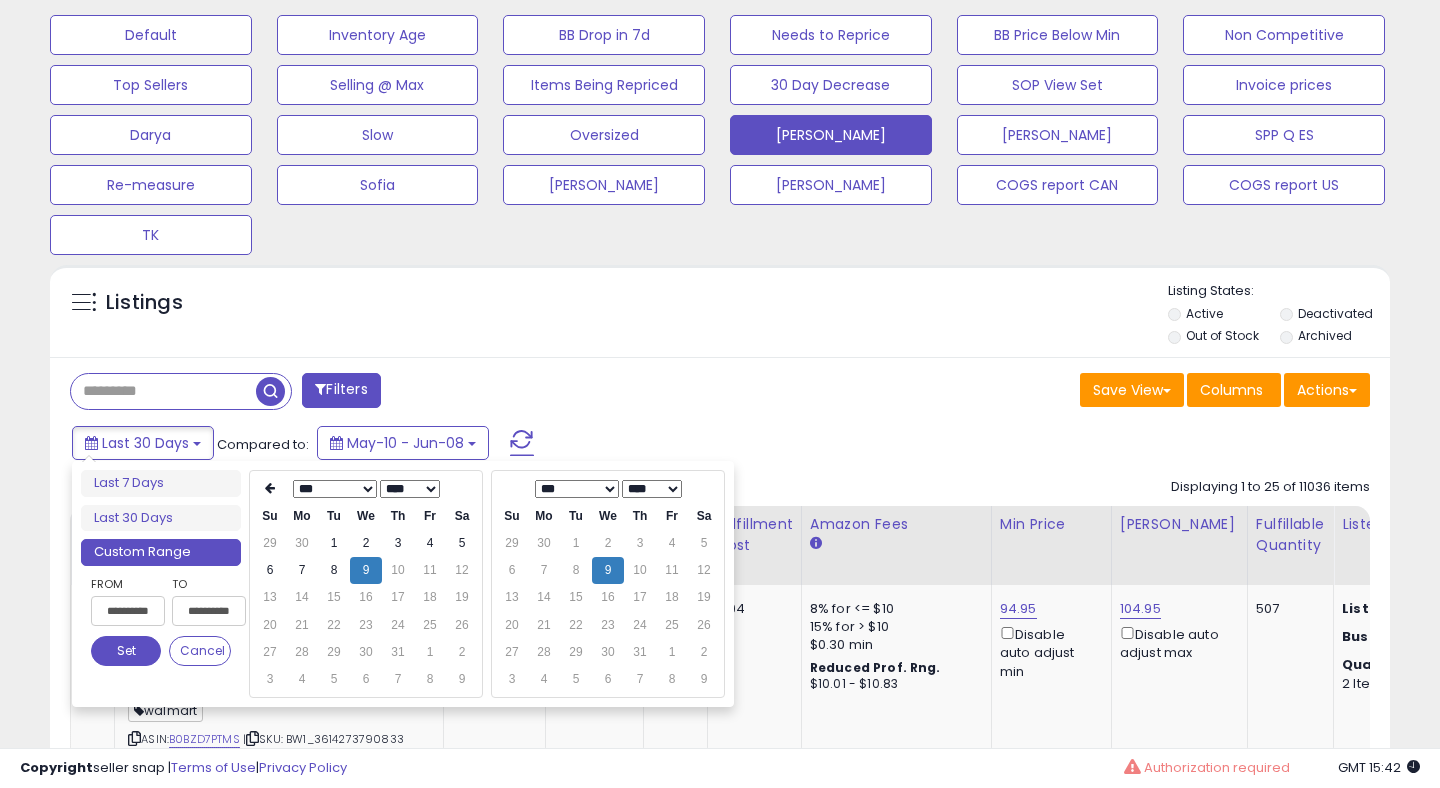 type on "**********" 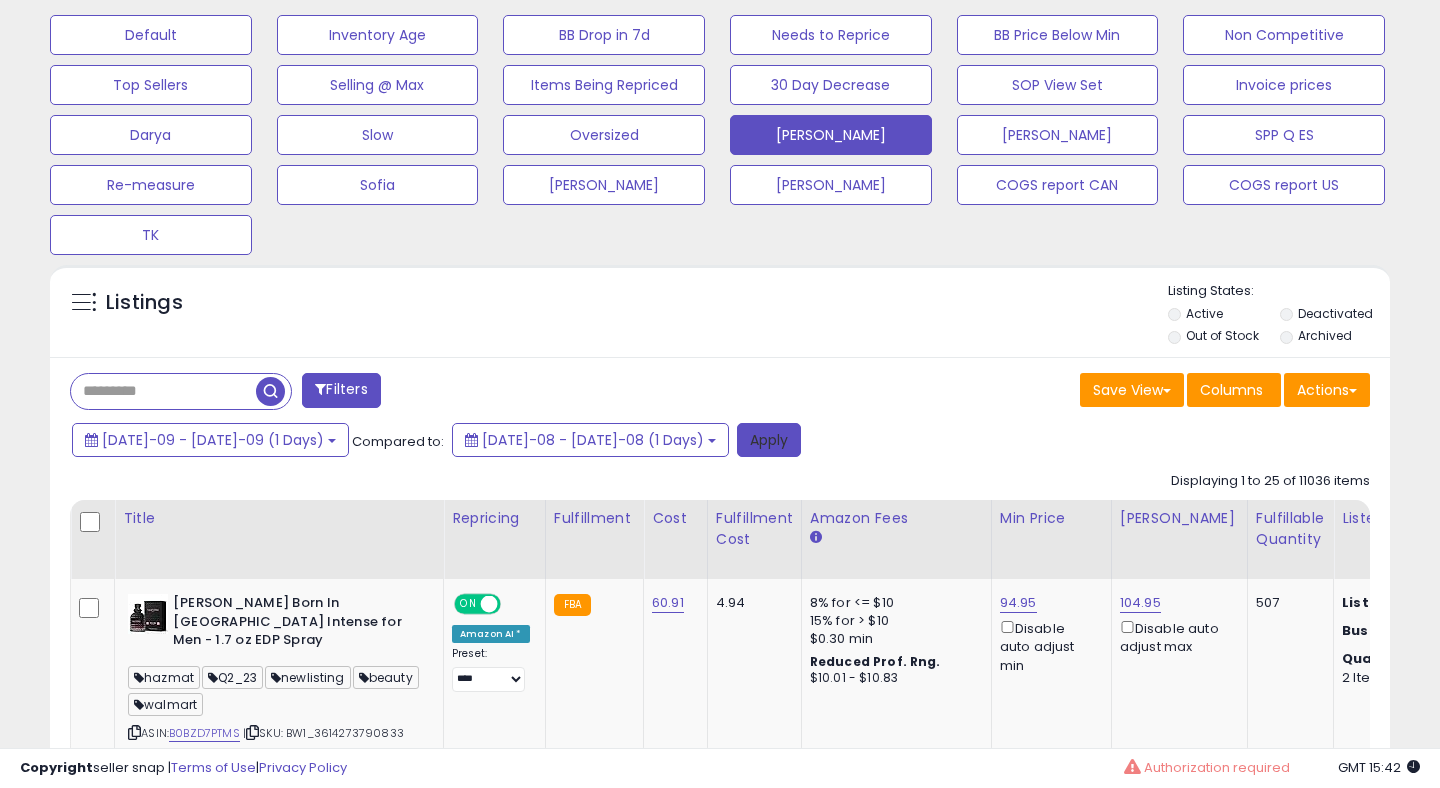 click on "Apply" at bounding box center [769, 440] 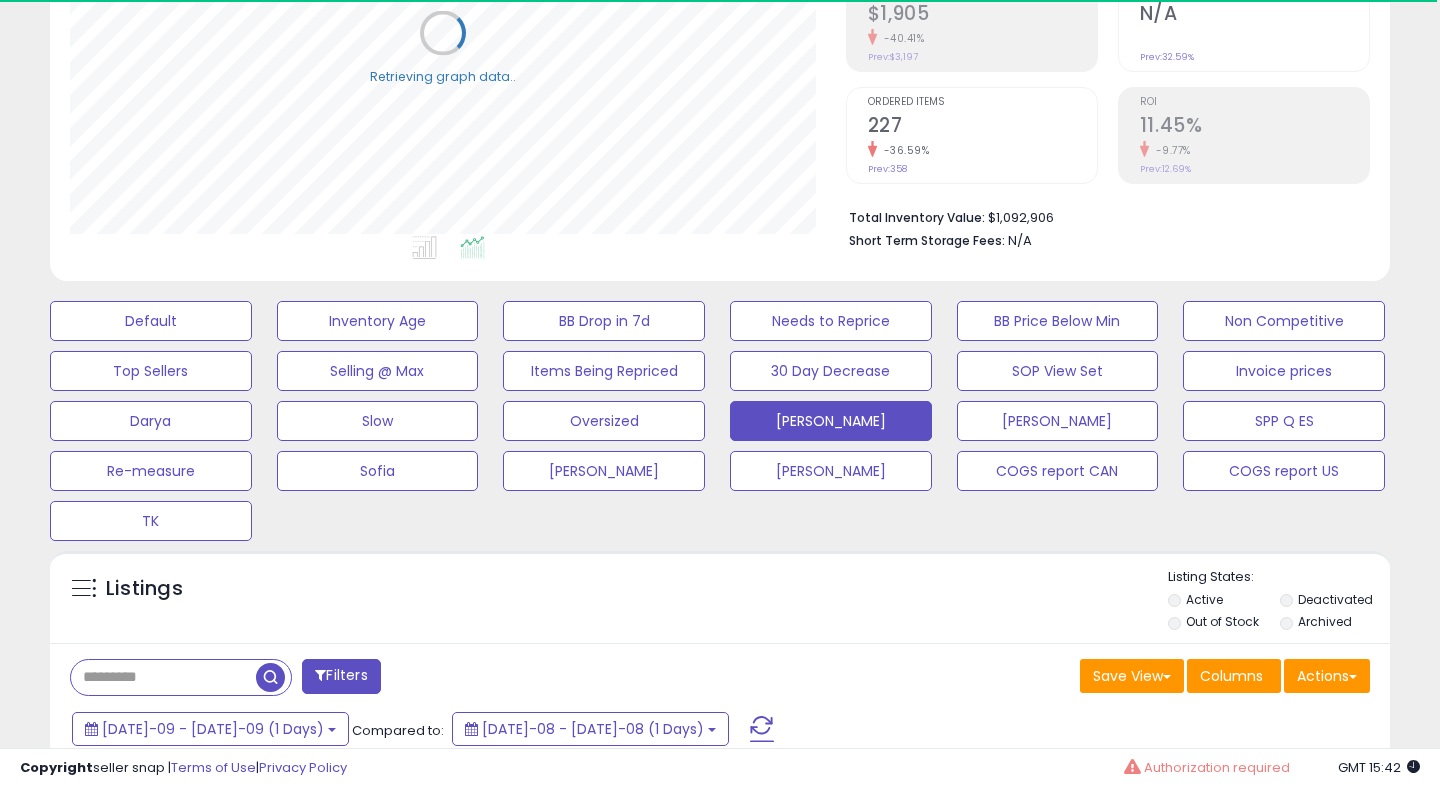 scroll, scrollTop: 0, scrollLeft: 0, axis: both 